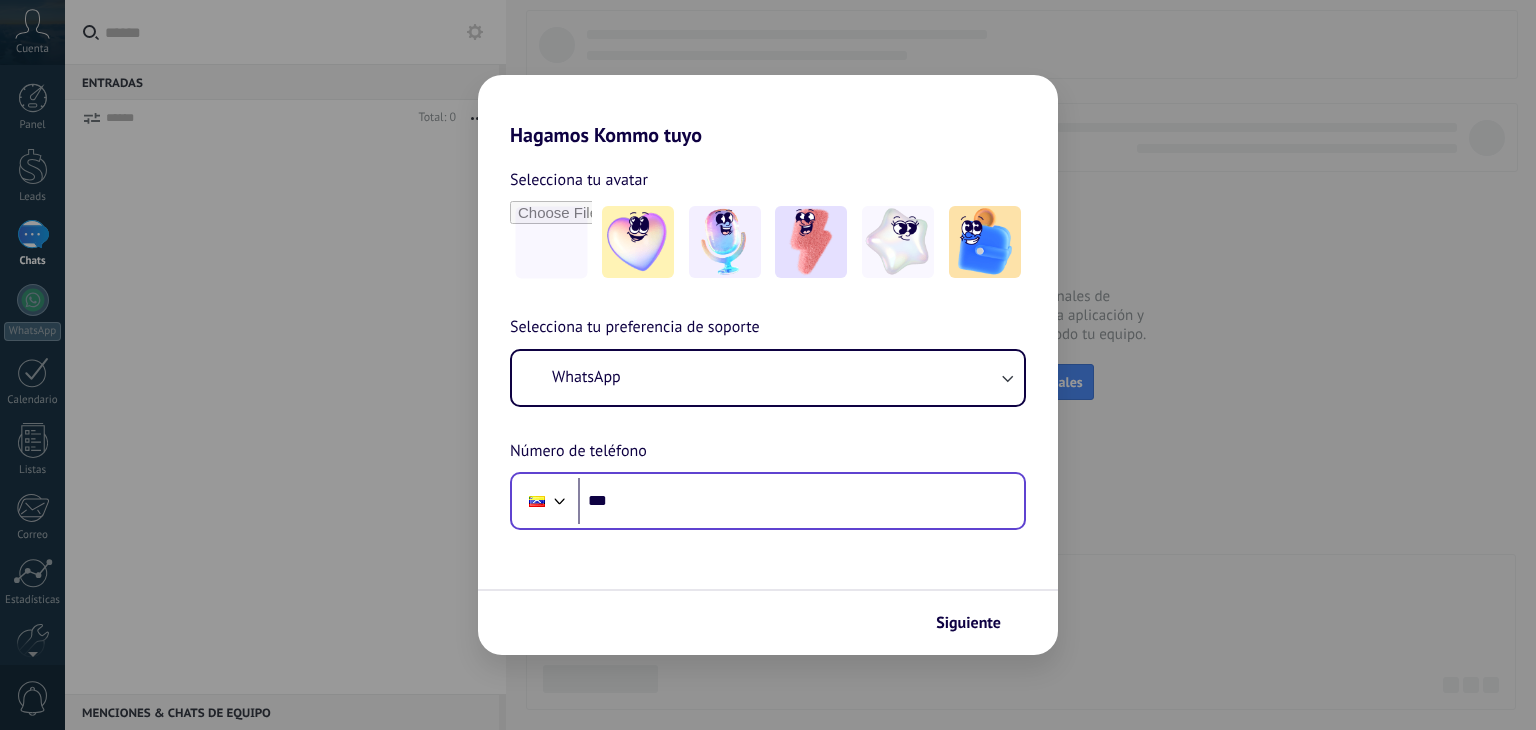 scroll, scrollTop: 0, scrollLeft: 0, axis: both 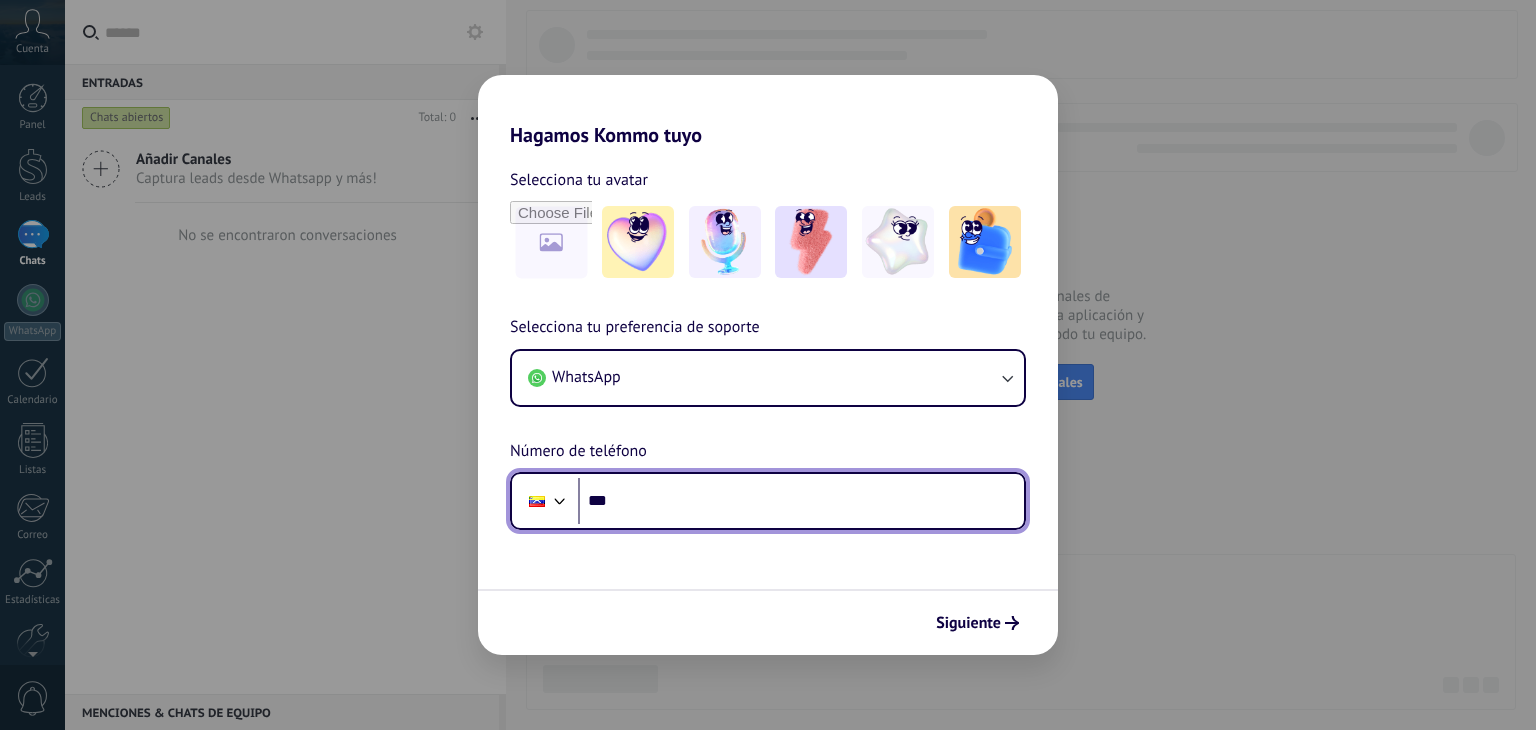 click on "***" at bounding box center (801, 501) 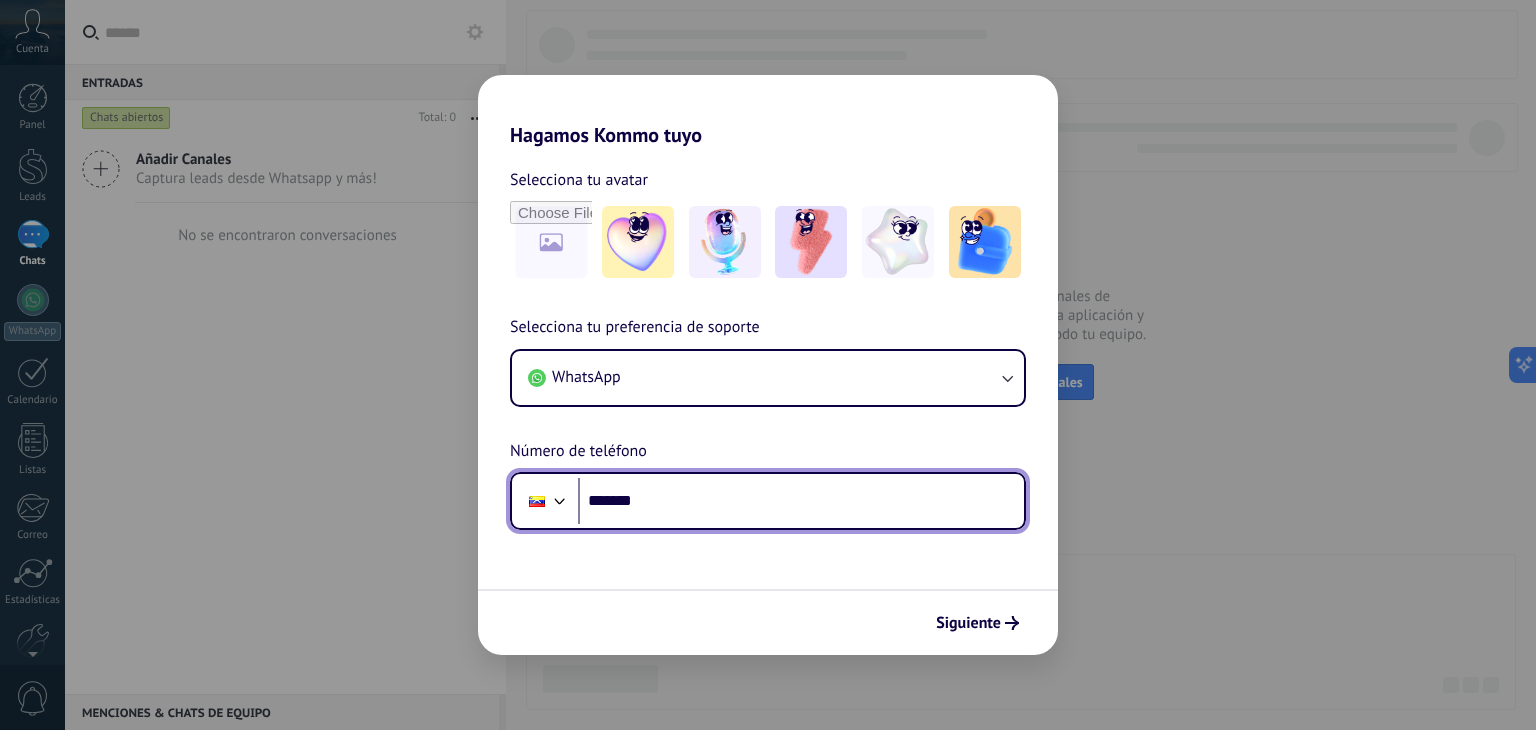 paste on "**********" 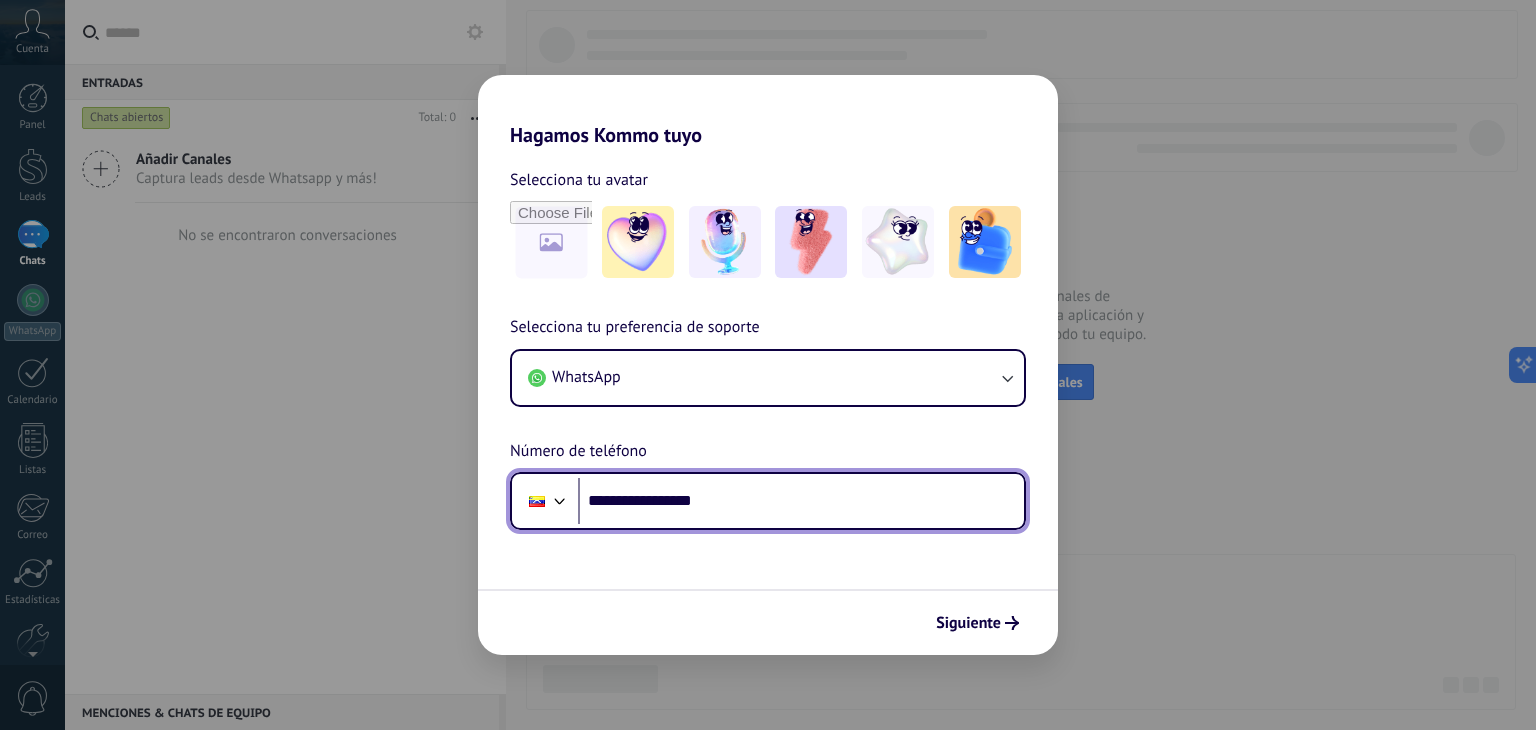 click on "**********" at bounding box center [801, 501] 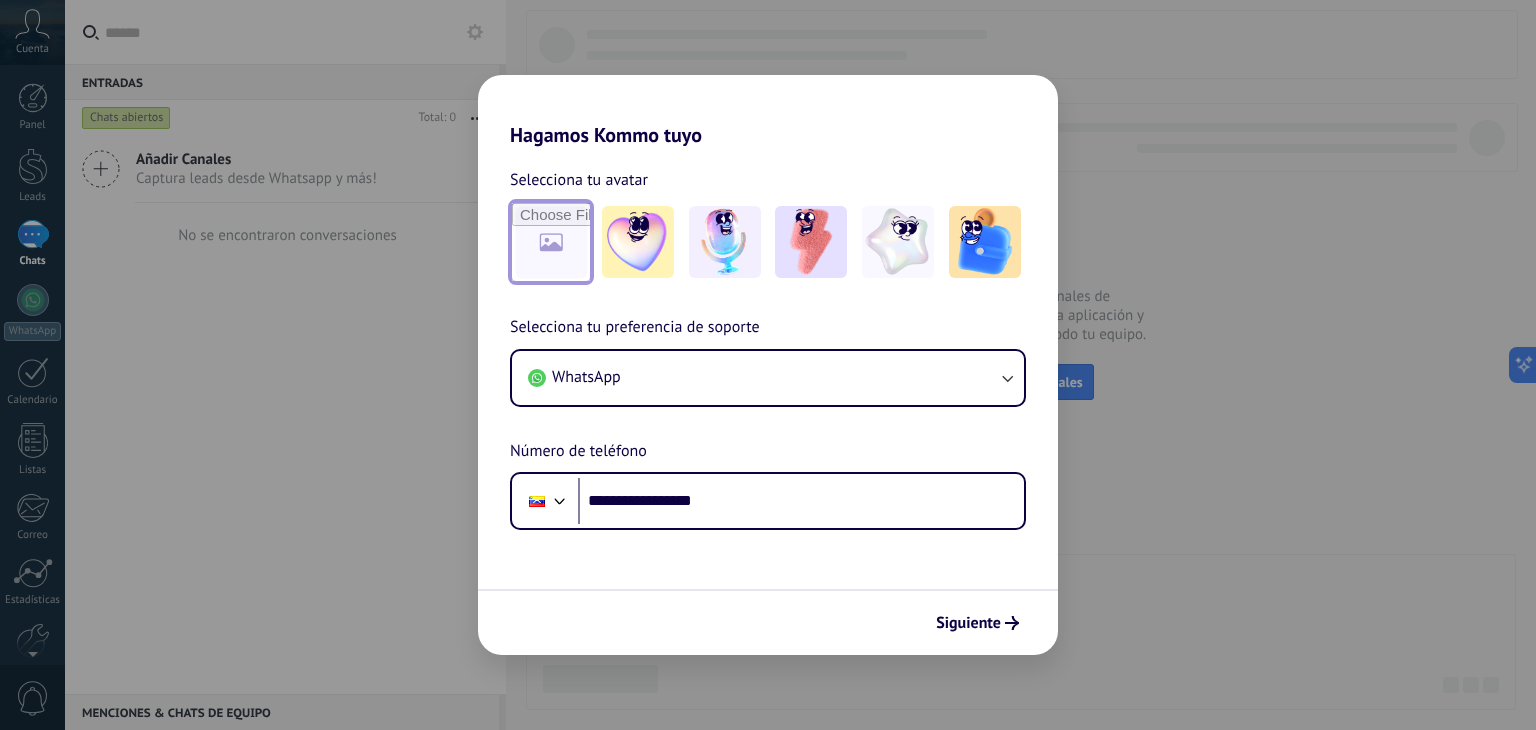 click at bounding box center [551, 242] 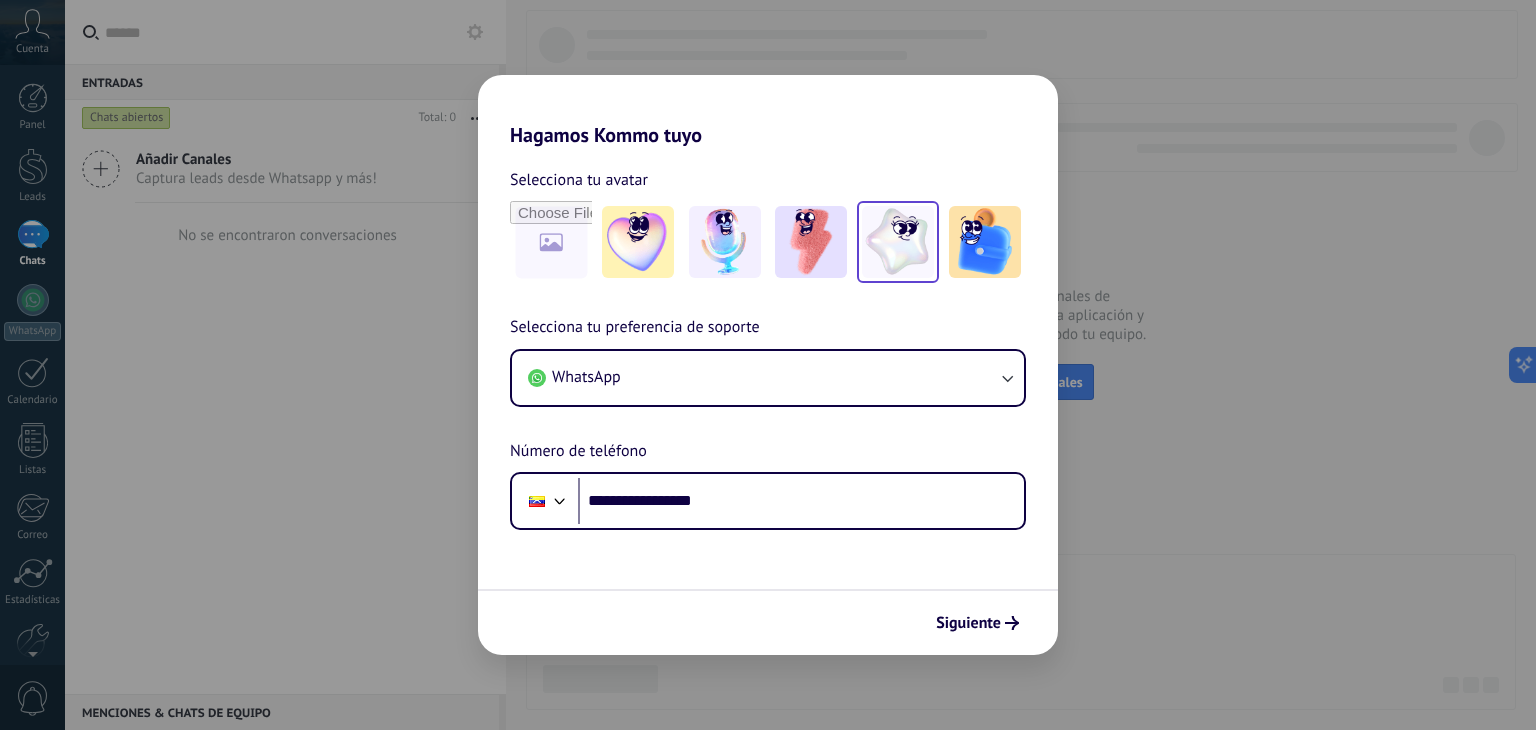 click at bounding box center [898, 242] 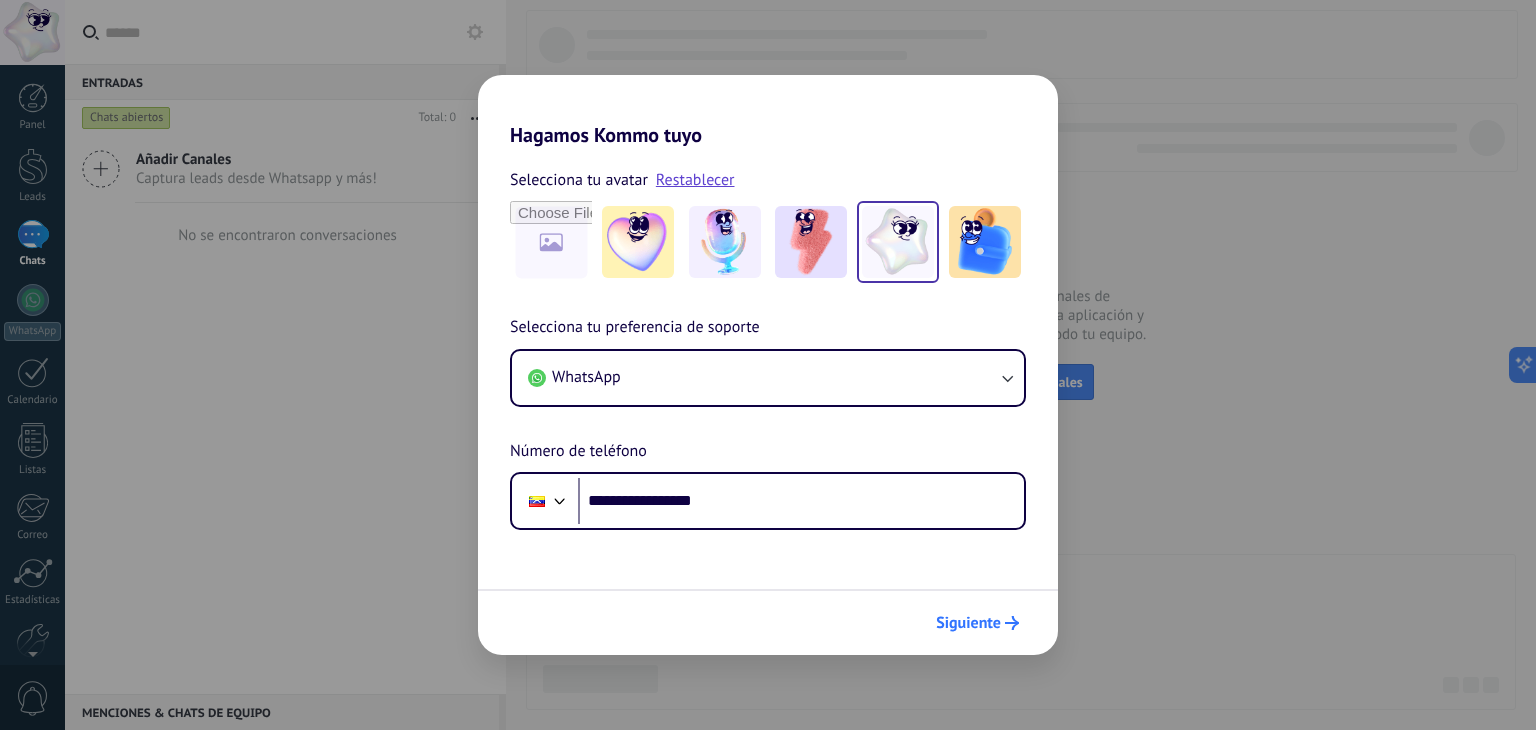 click 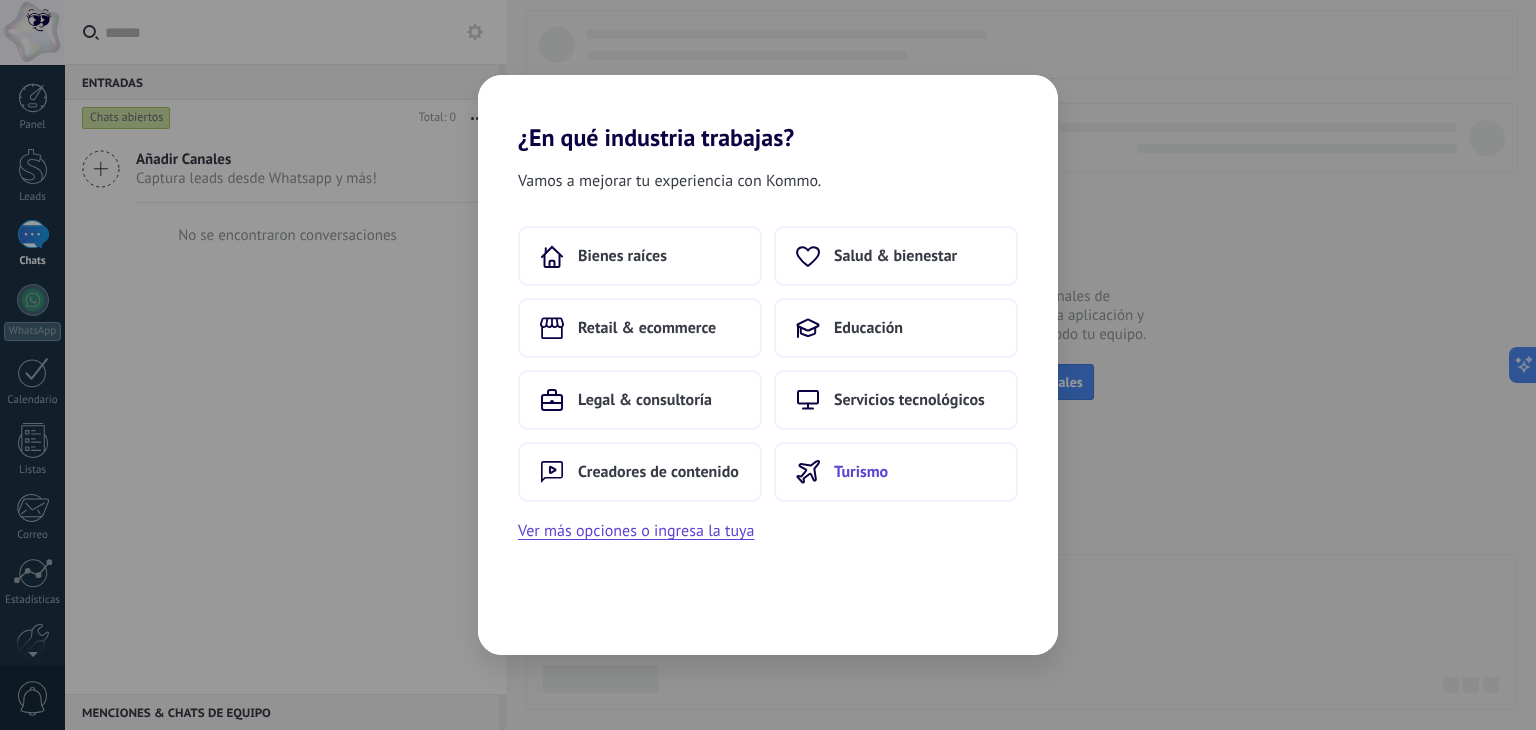 click on "Turismo" at bounding box center [861, 472] 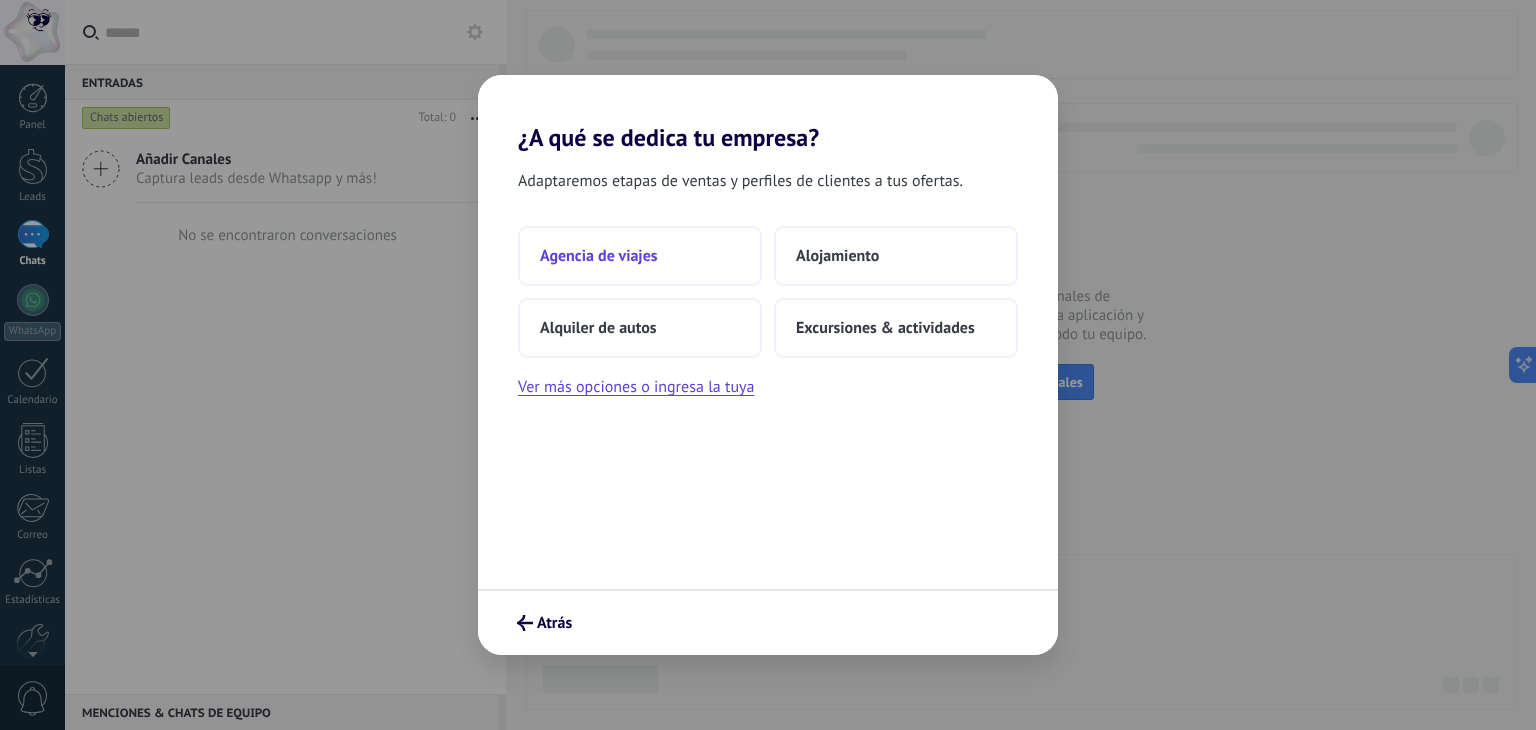 click on "Agencia de viajes" at bounding box center [599, 256] 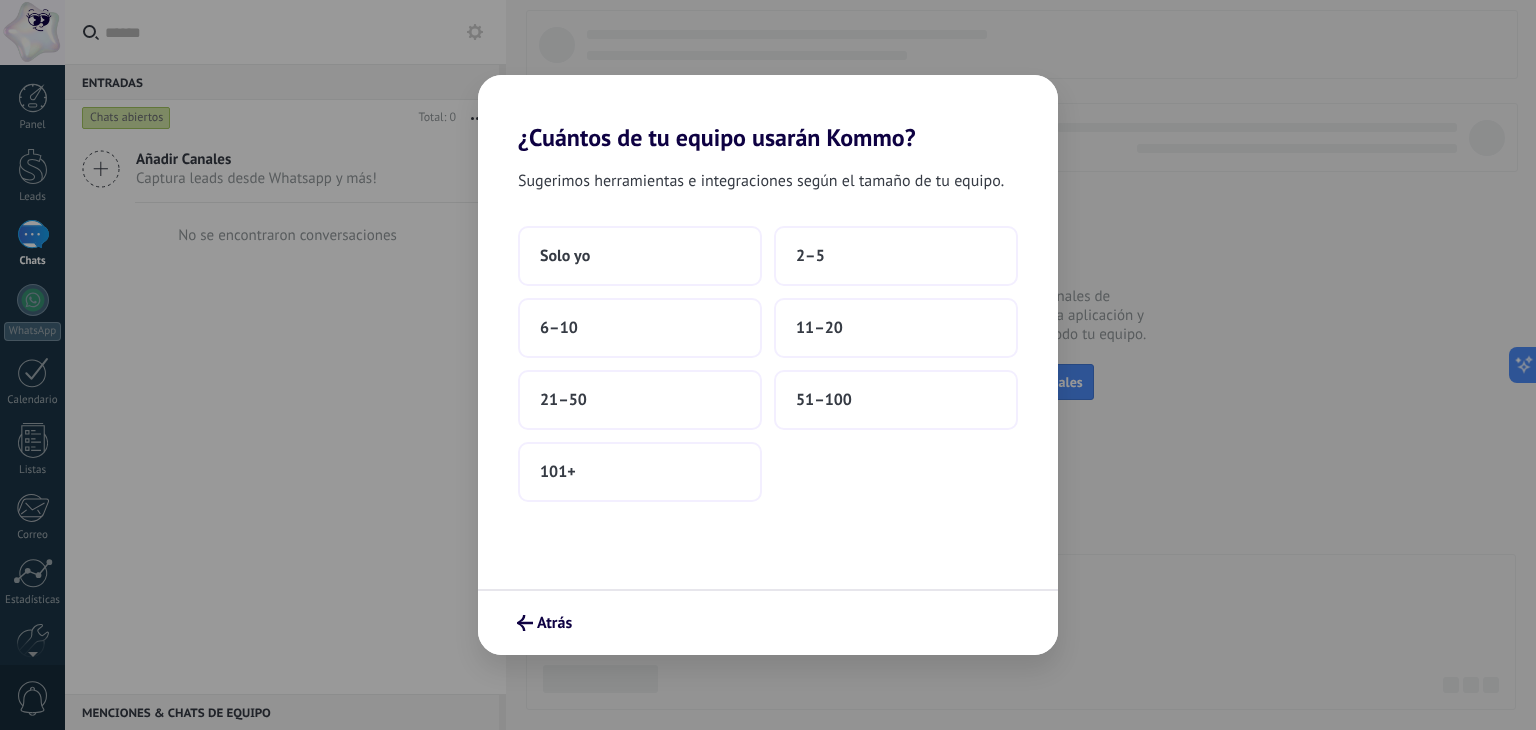 click on "Solo yo" at bounding box center (640, 256) 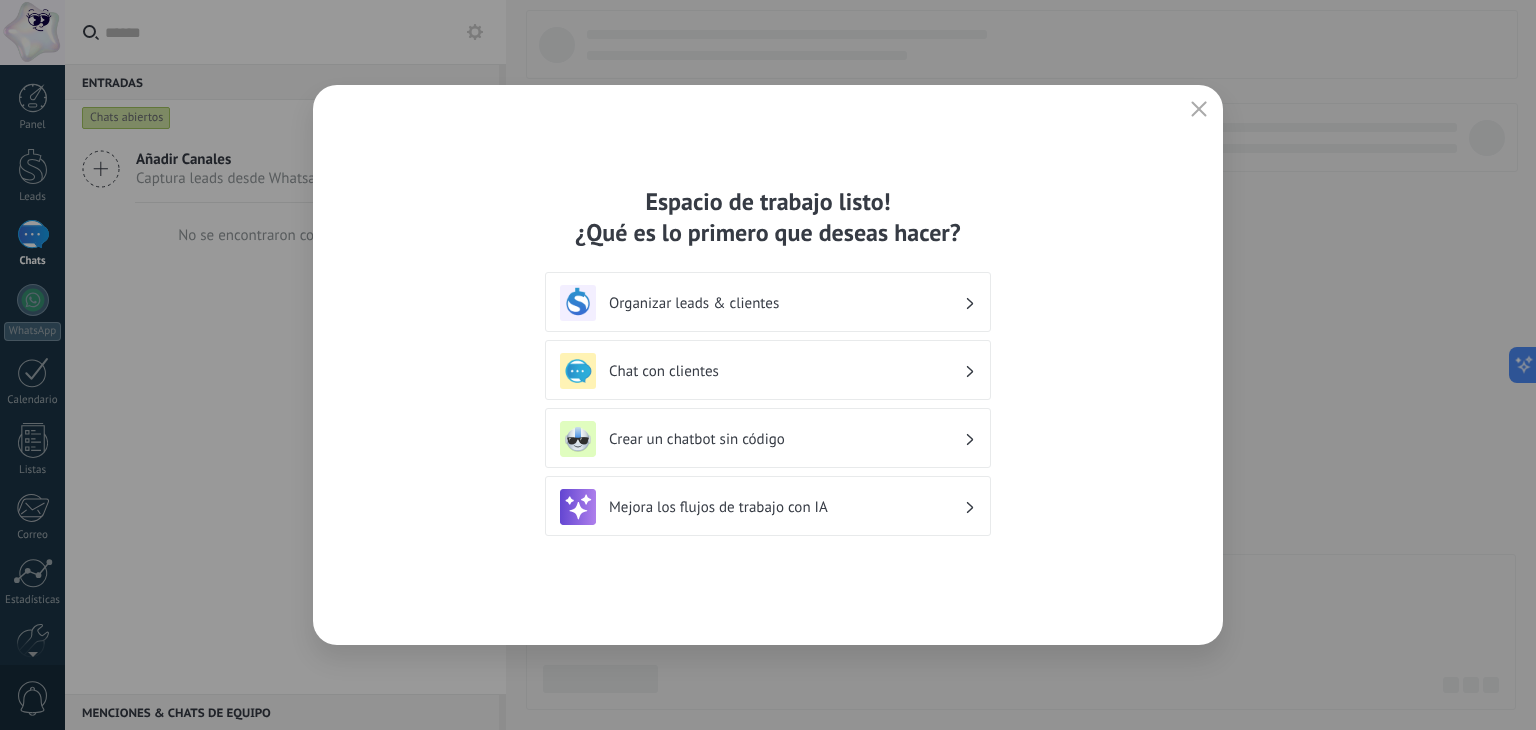 click on "Organizar leads & clientes" at bounding box center [786, 303] 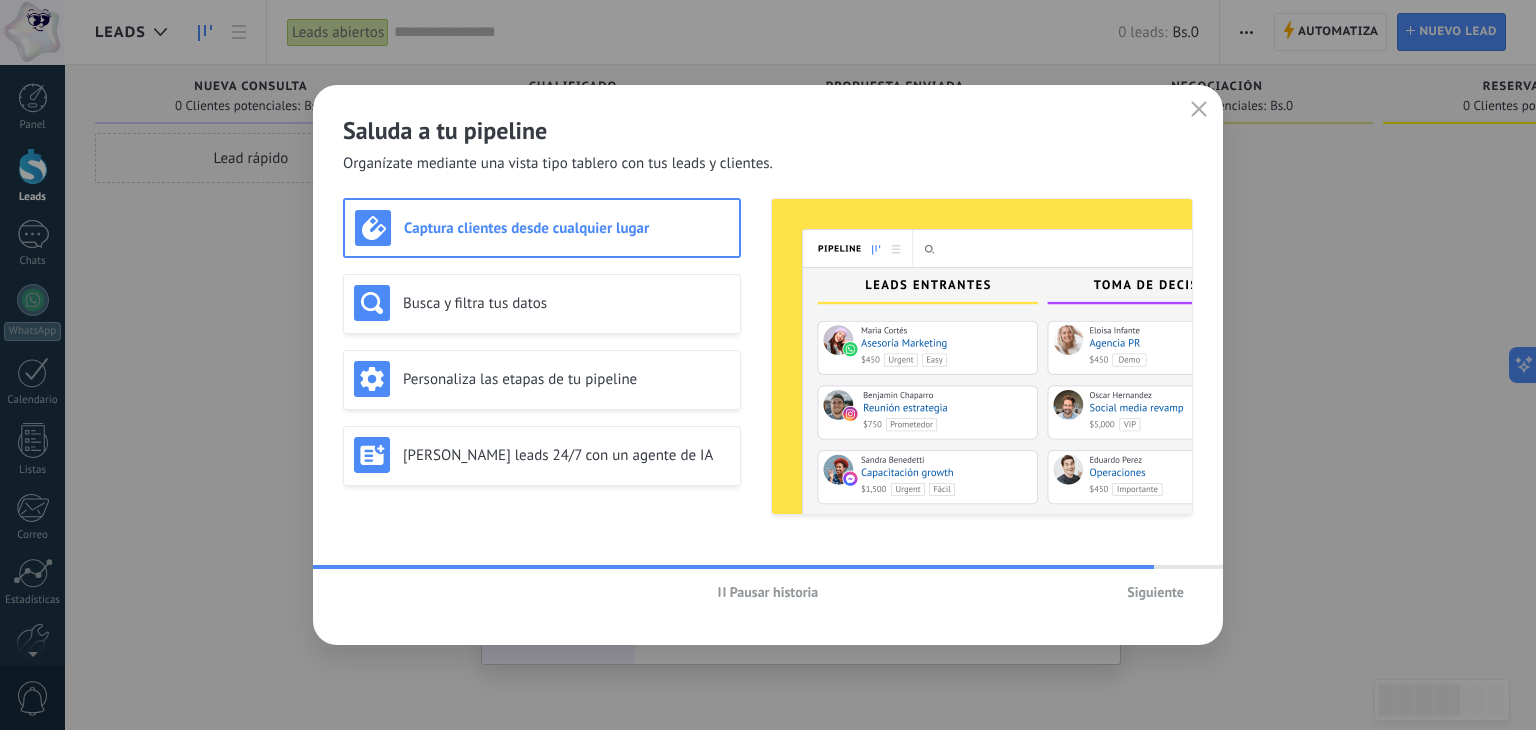 click on "Pausar historia" at bounding box center [774, 592] 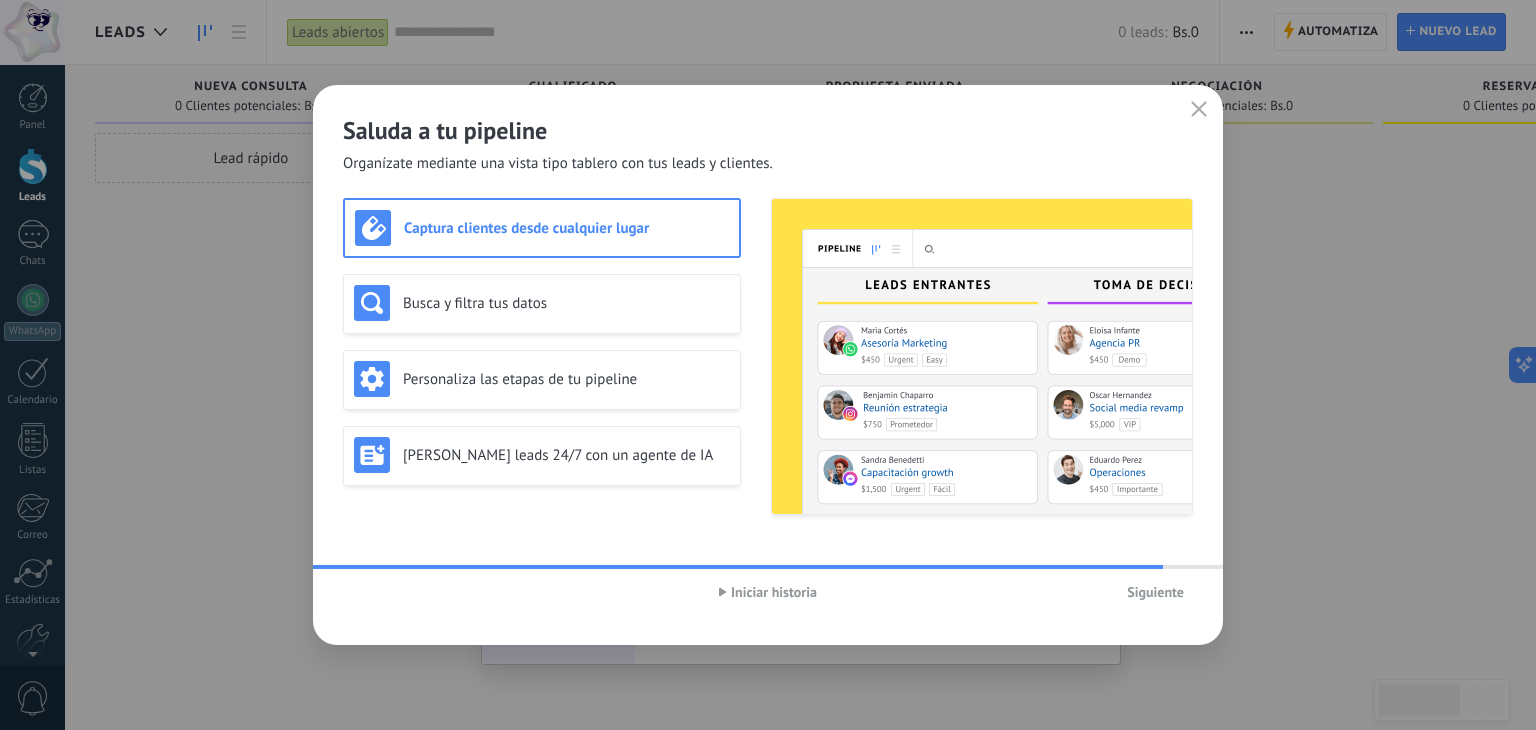 click 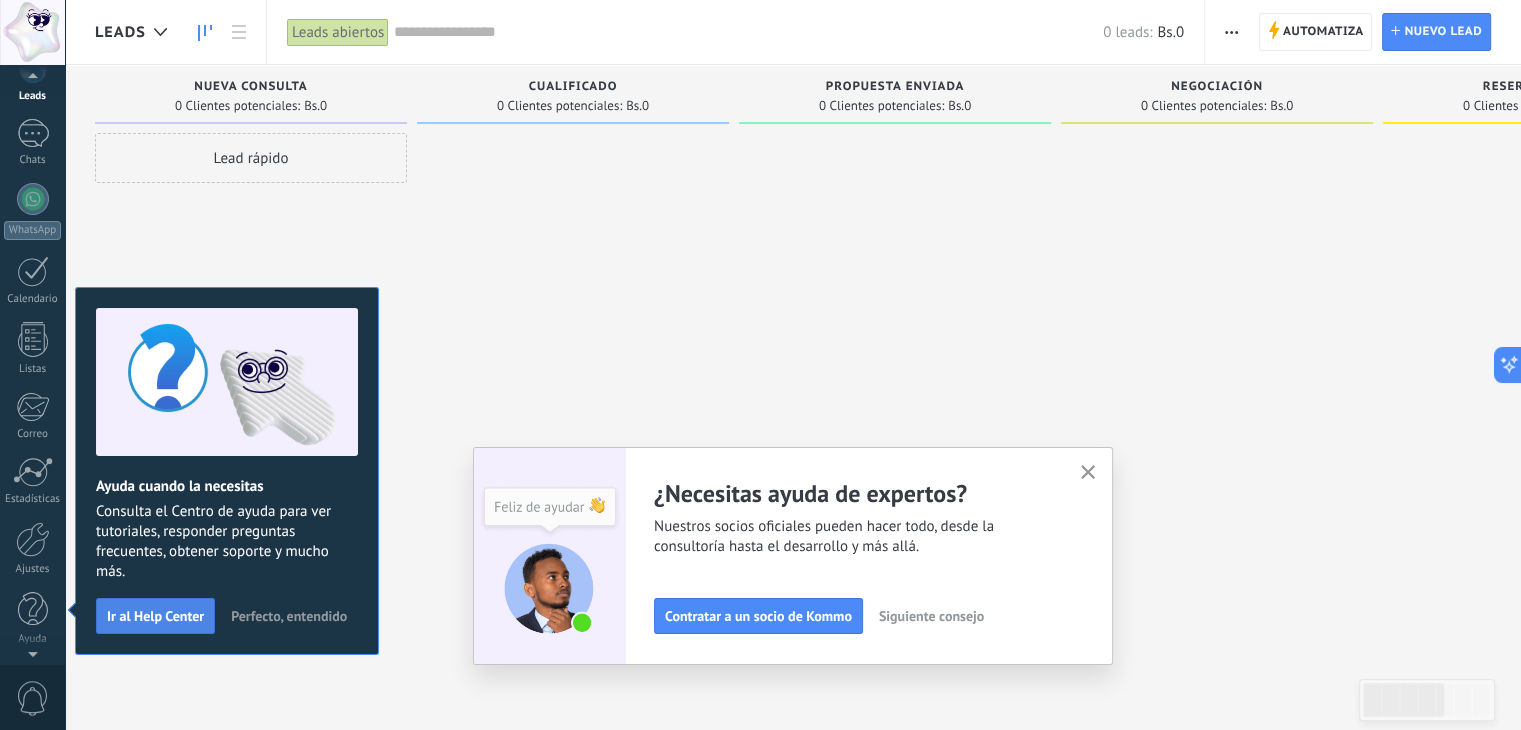 scroll, scrollTop: 0, scrollLeft: 0, axis: both 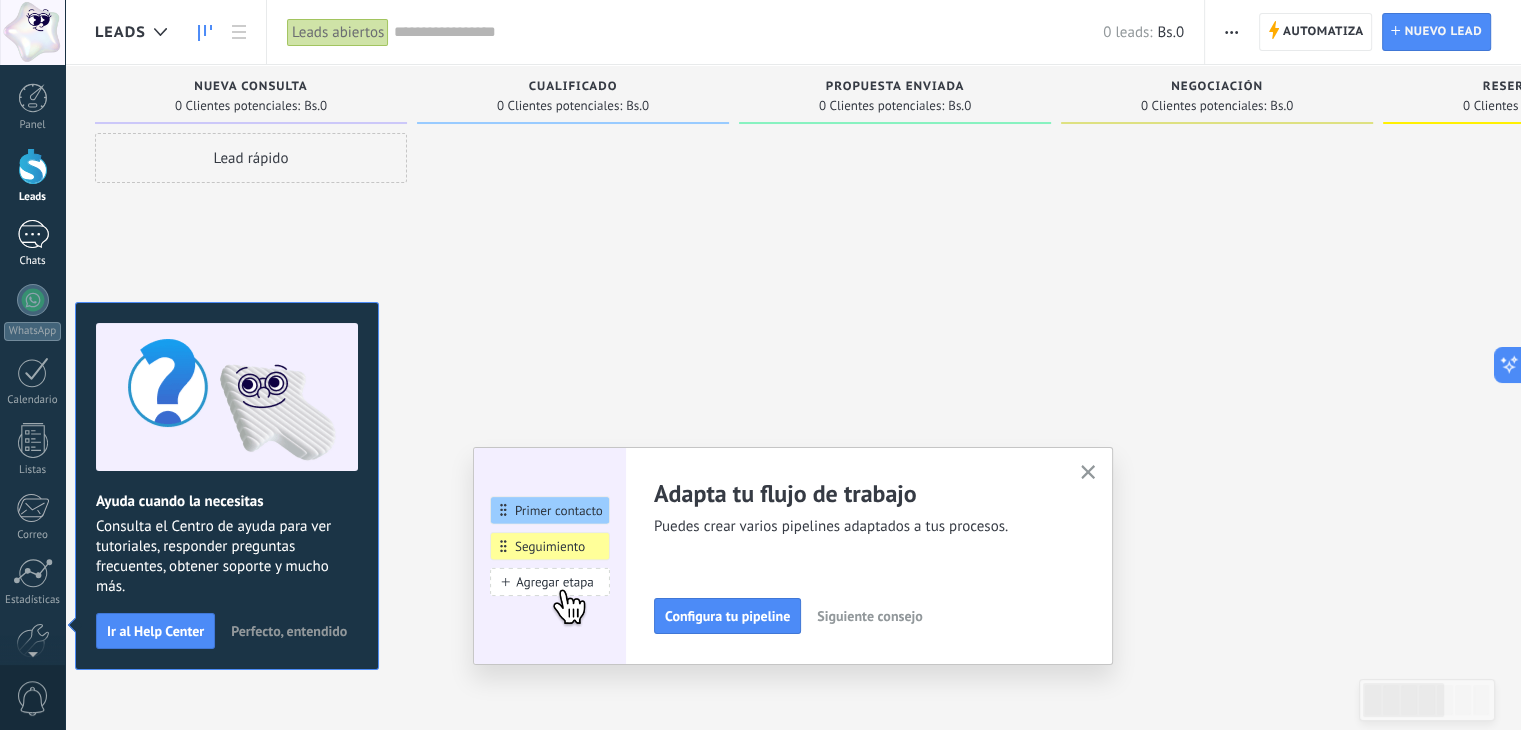click on "Chats" at bounding box center [32, 244] 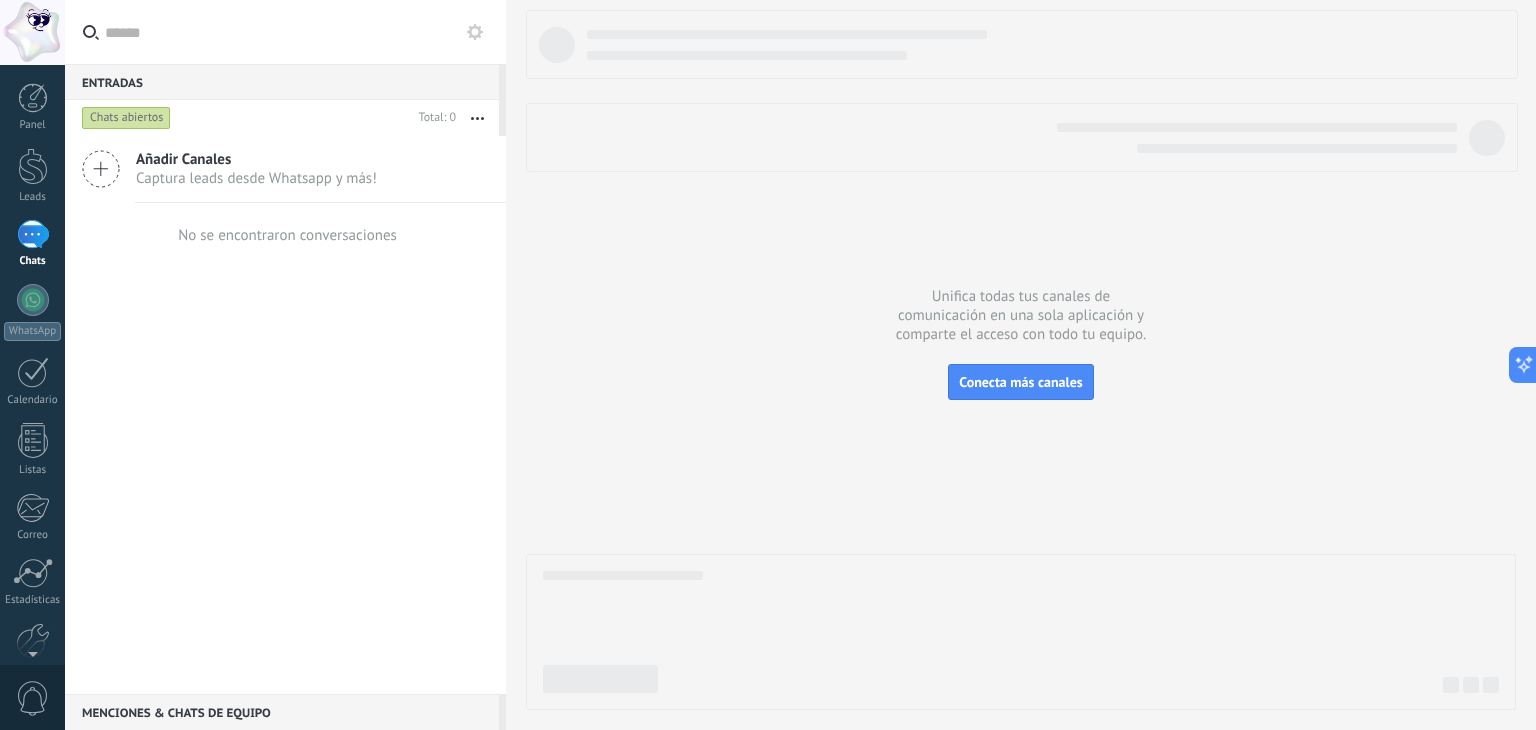 click on "Captura leads desde Whatsapp y más!" at bounding box center (256, 178) 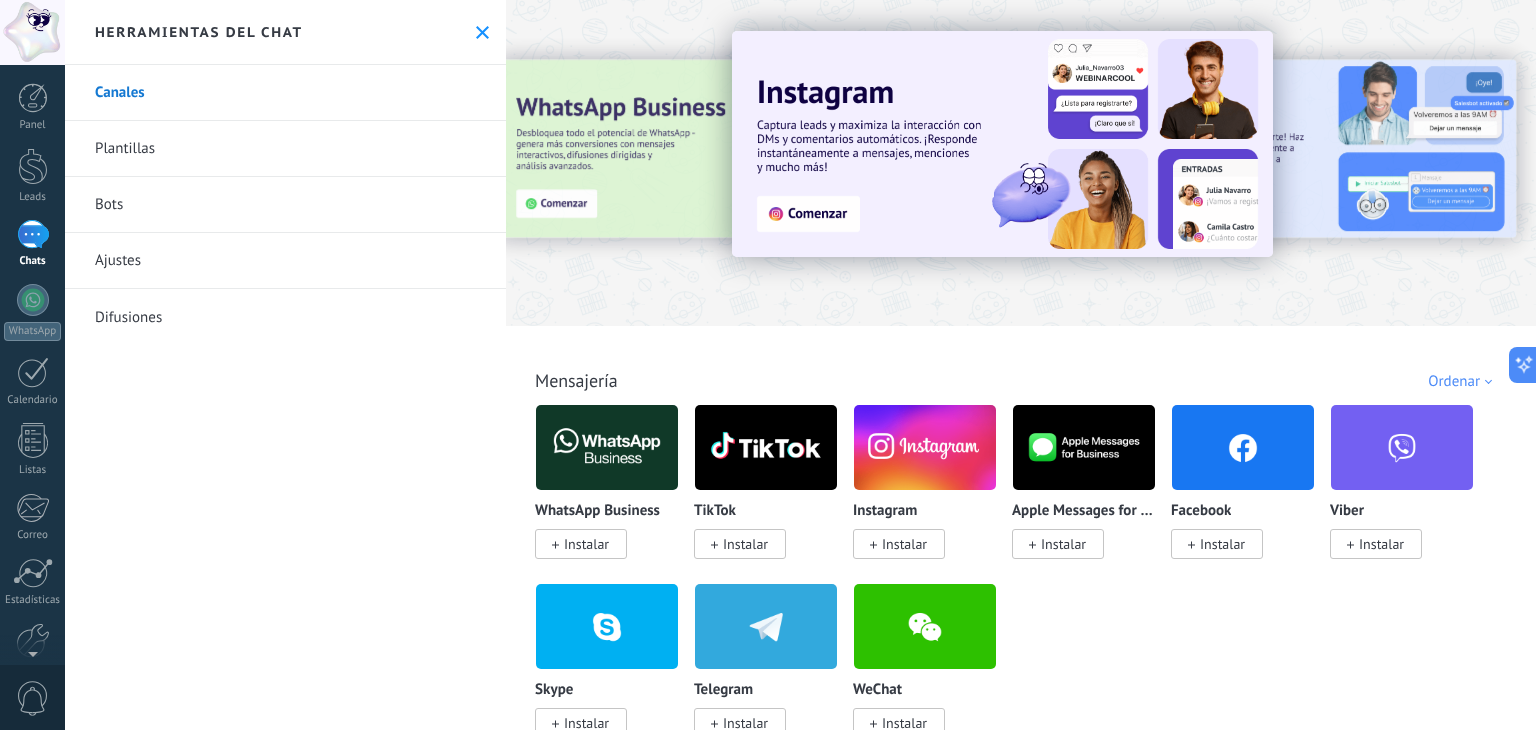 click on "Ajustes" at bounding box center (285, 261) 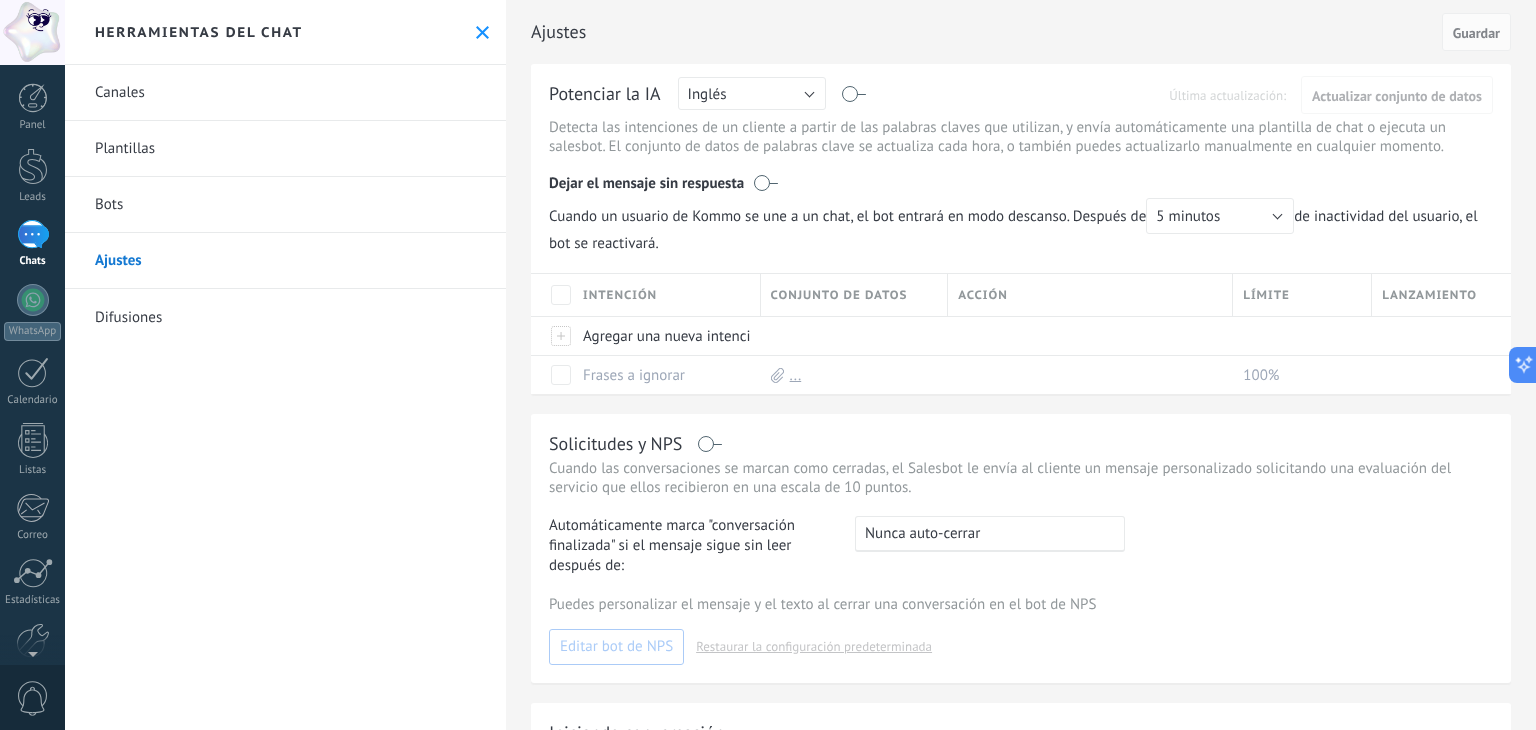 click 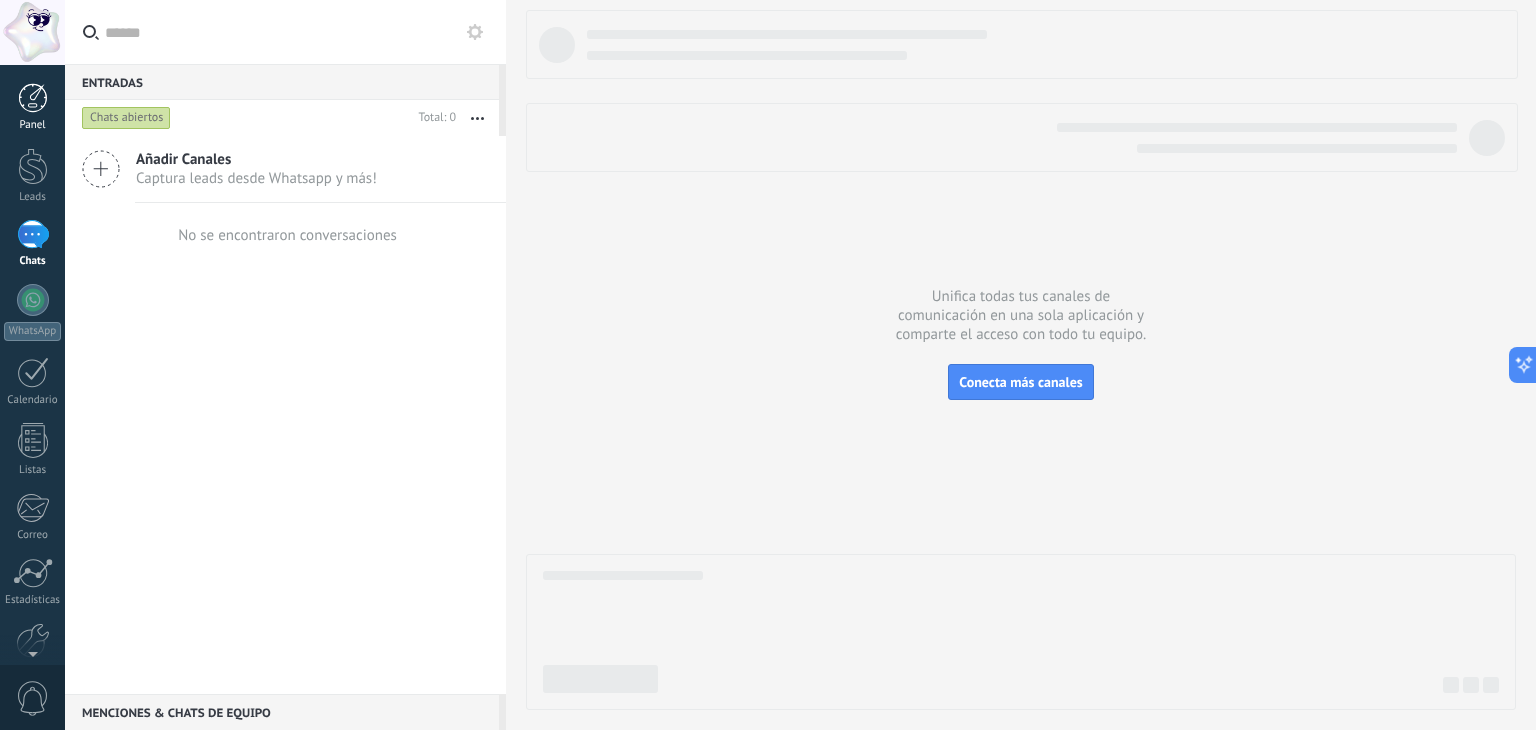 click at bounding box center [33, 98] 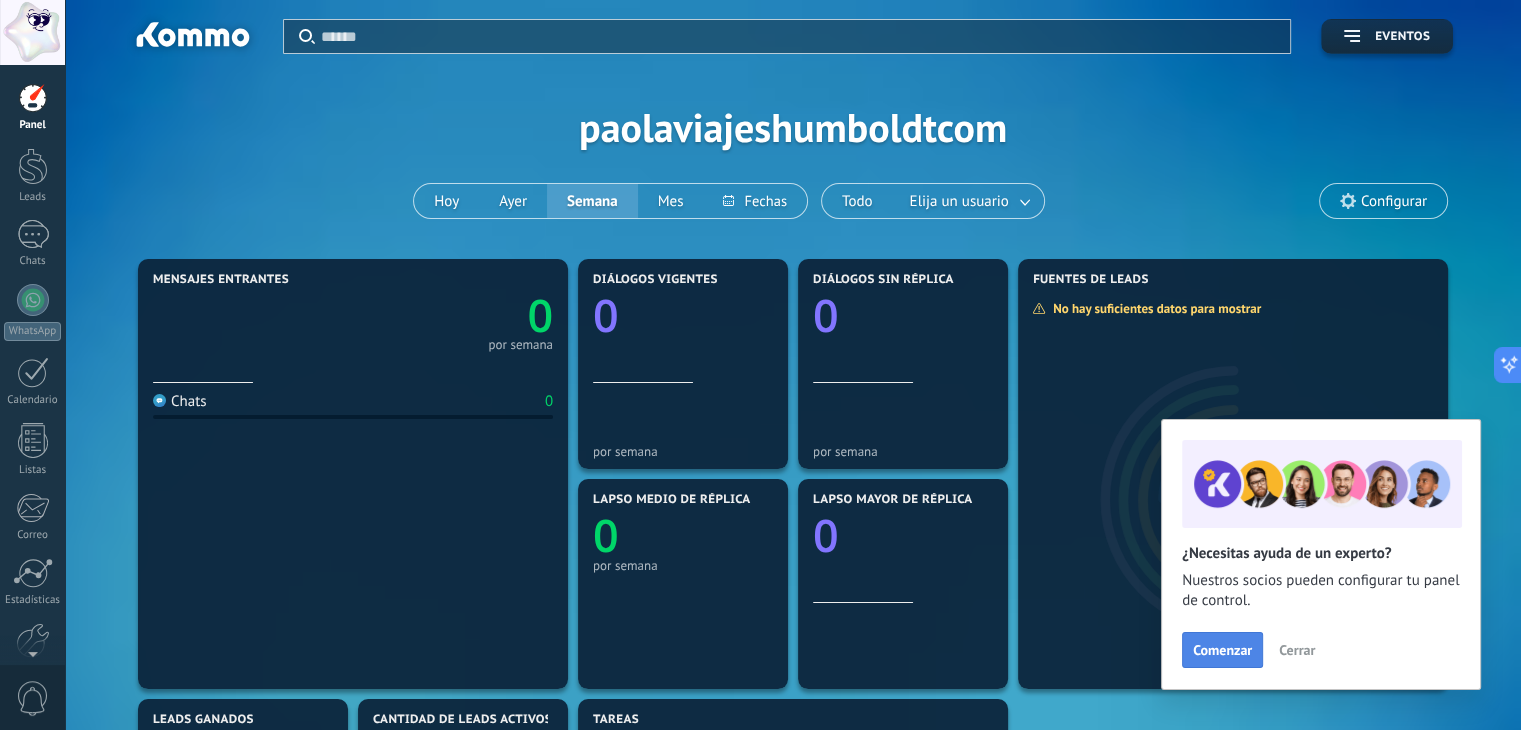 click on "Comenzar" at bounding box center [1222, 650] 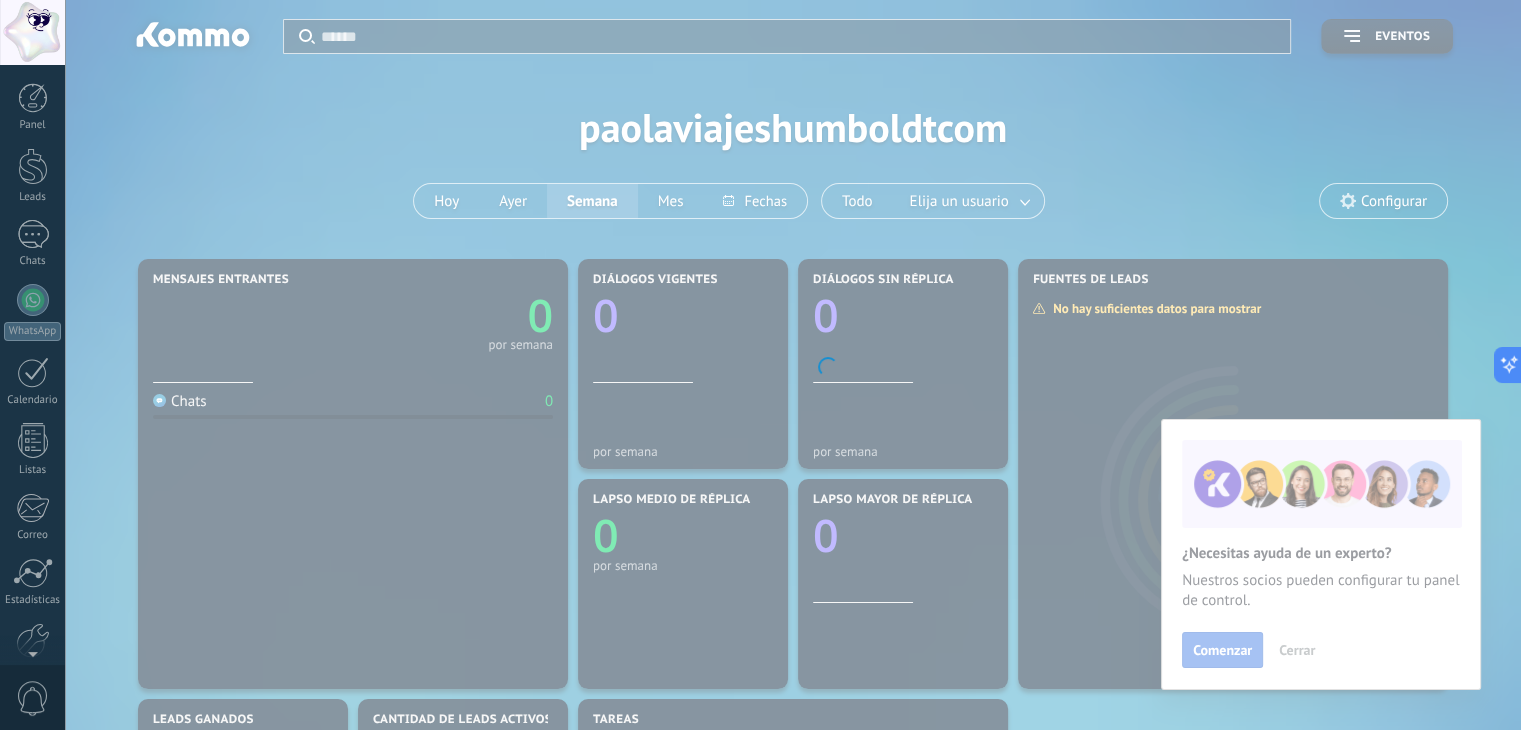 scroll, scrollTop: 101, scrollLeft: 0, axis: vertical 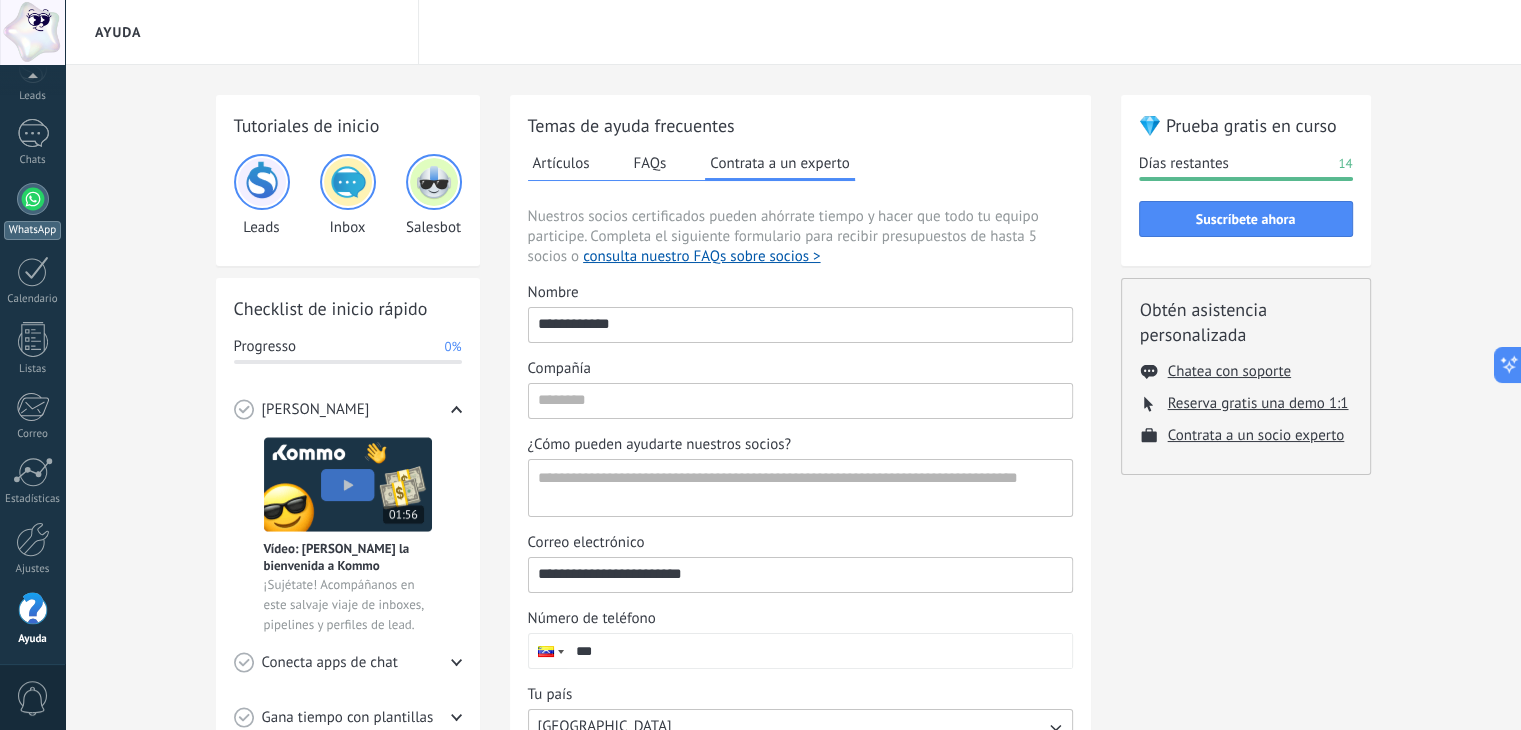 click at bounding box center (33, 199) 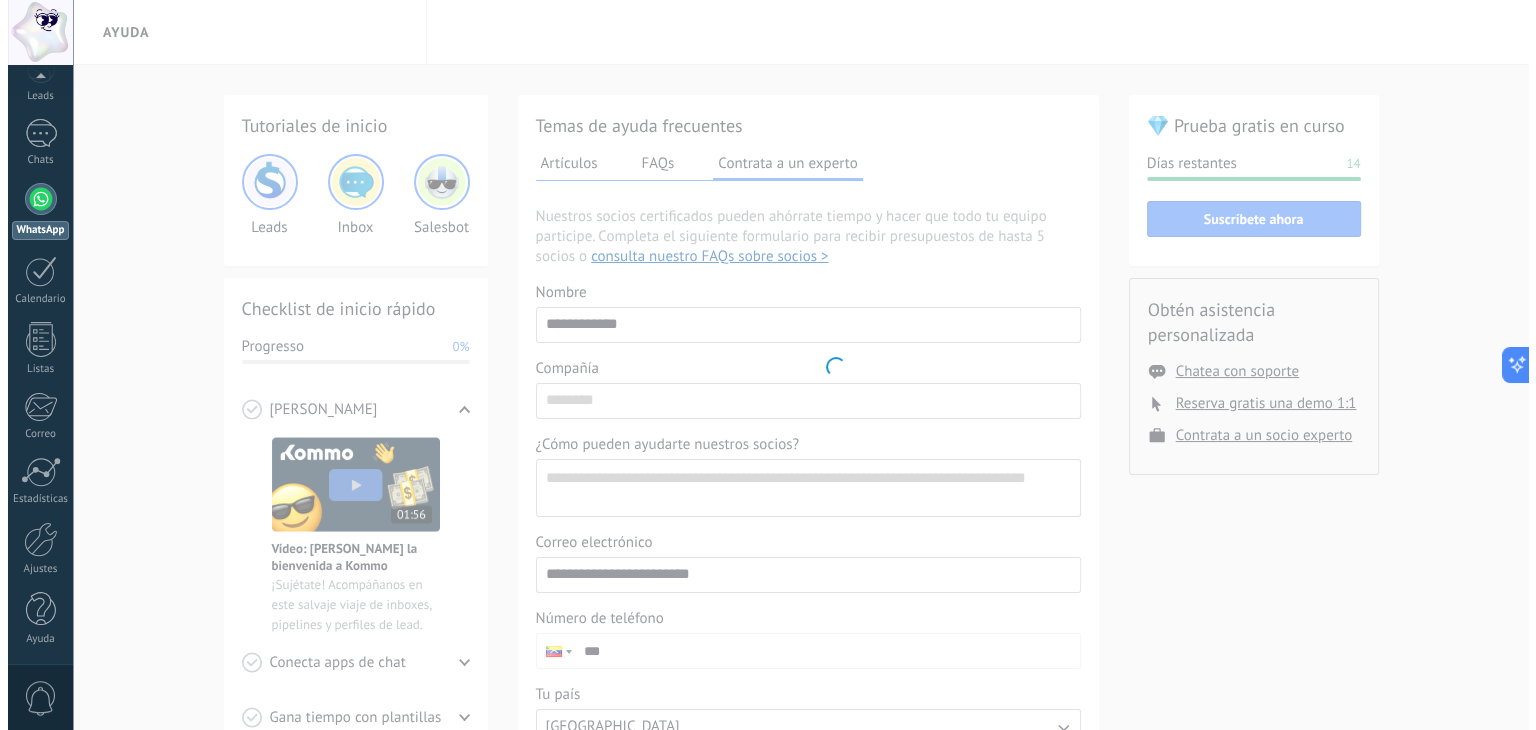 scroll, scrollTop: 0, scrollLeft: 0, axis: both 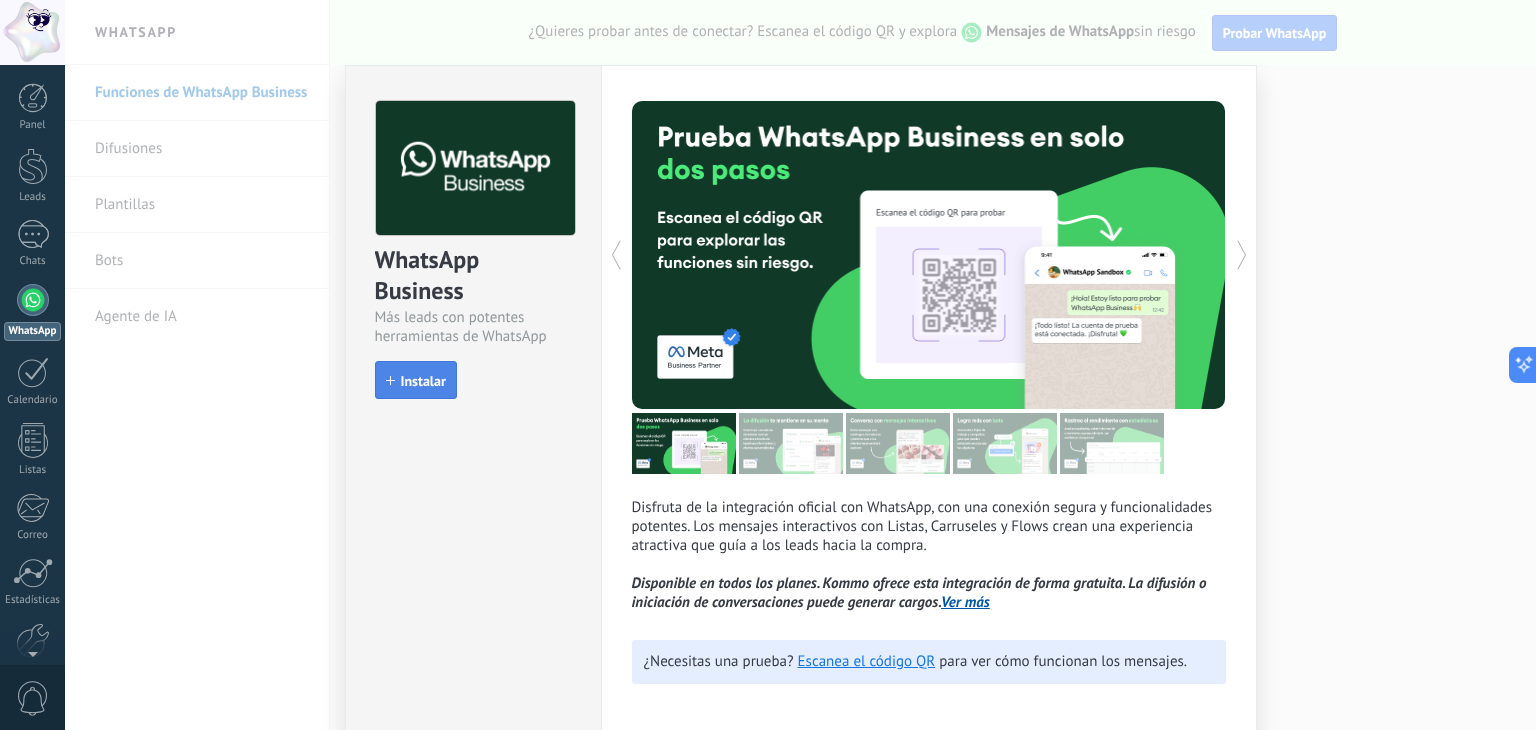 click on "Instalar" at bounding box center [423, 381] 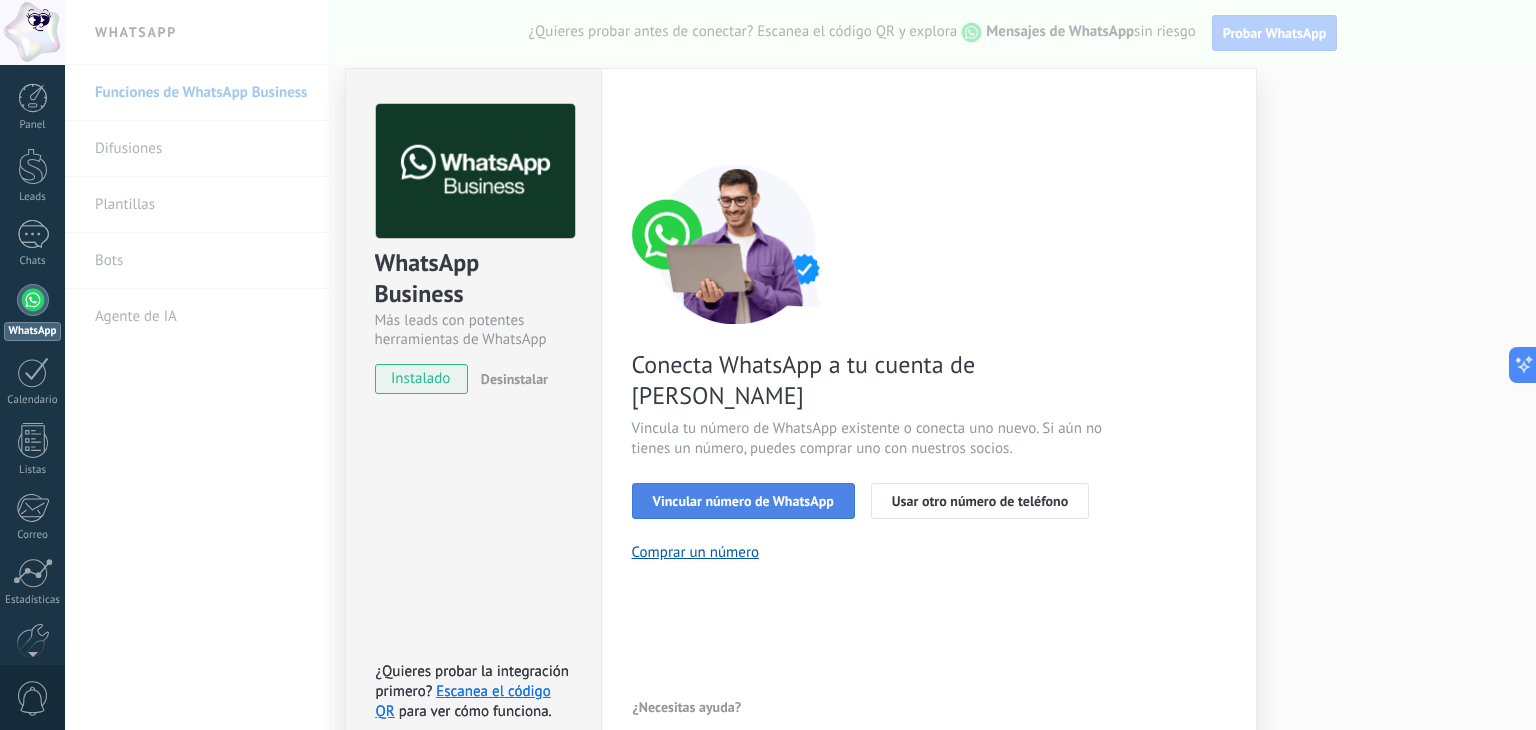click on "Vincular número de WhatsApp" at bounding box center (743, 501) 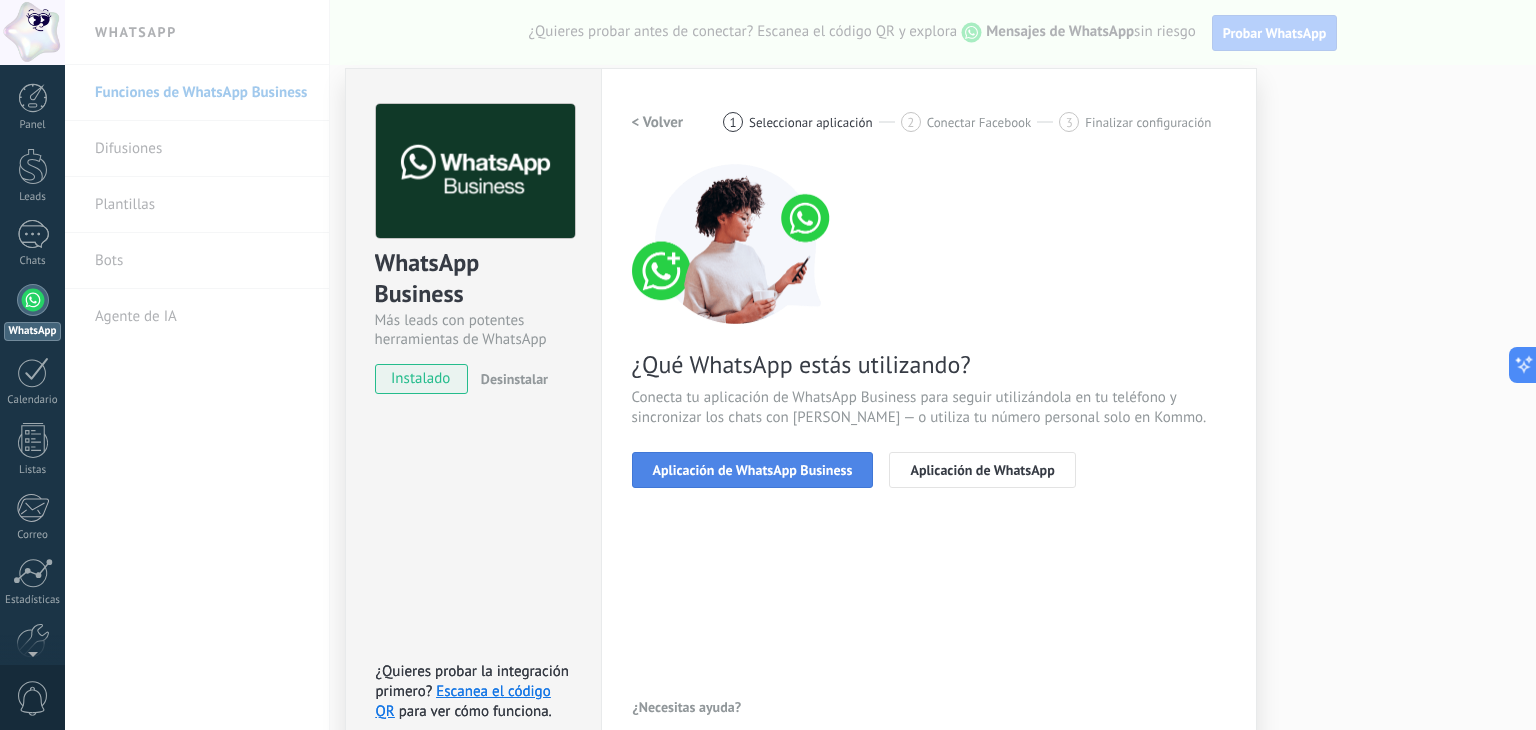 click on "Aplicación de WhatsApp Business" at bounding box center [753, 470] 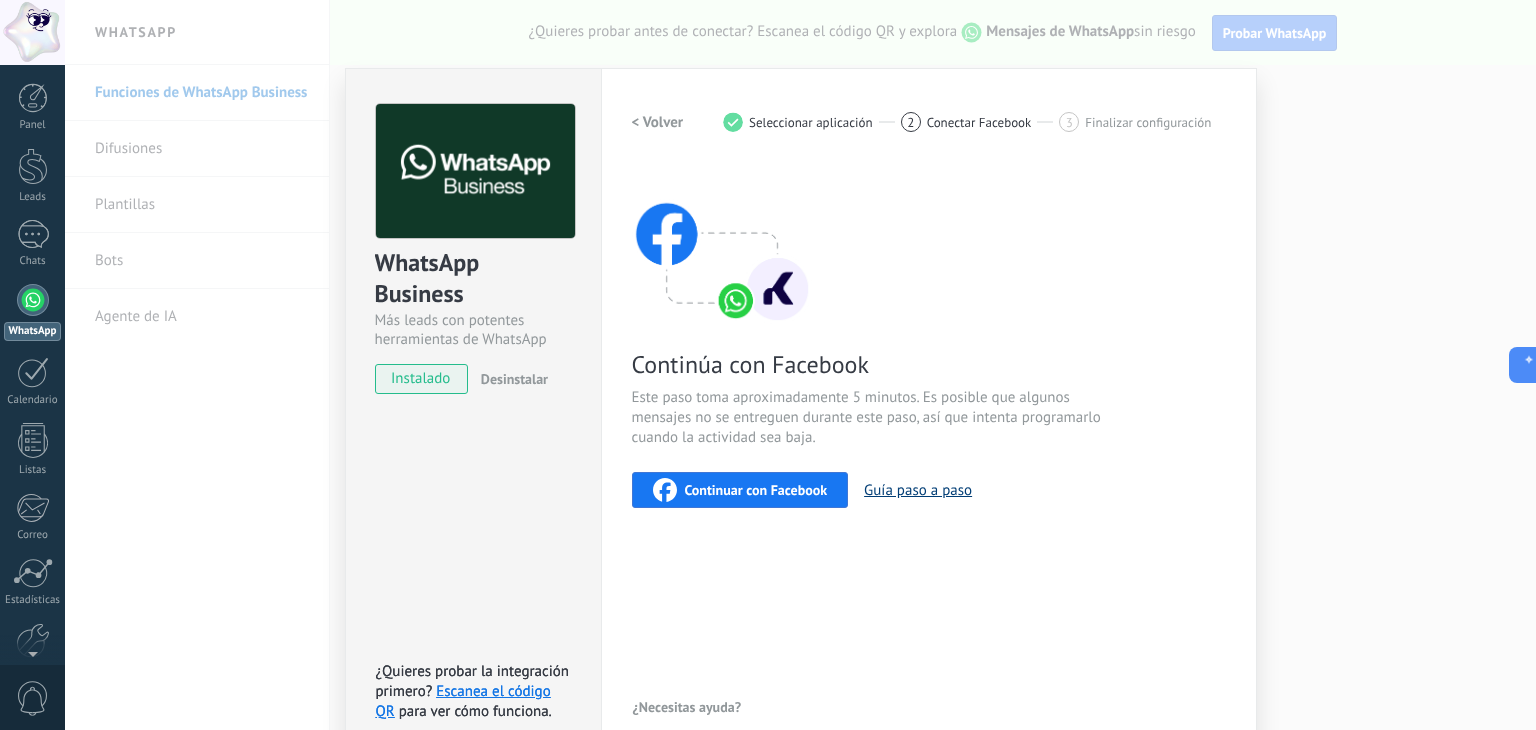 click on "Guía paso a paso" at bounding box center (918, 490) 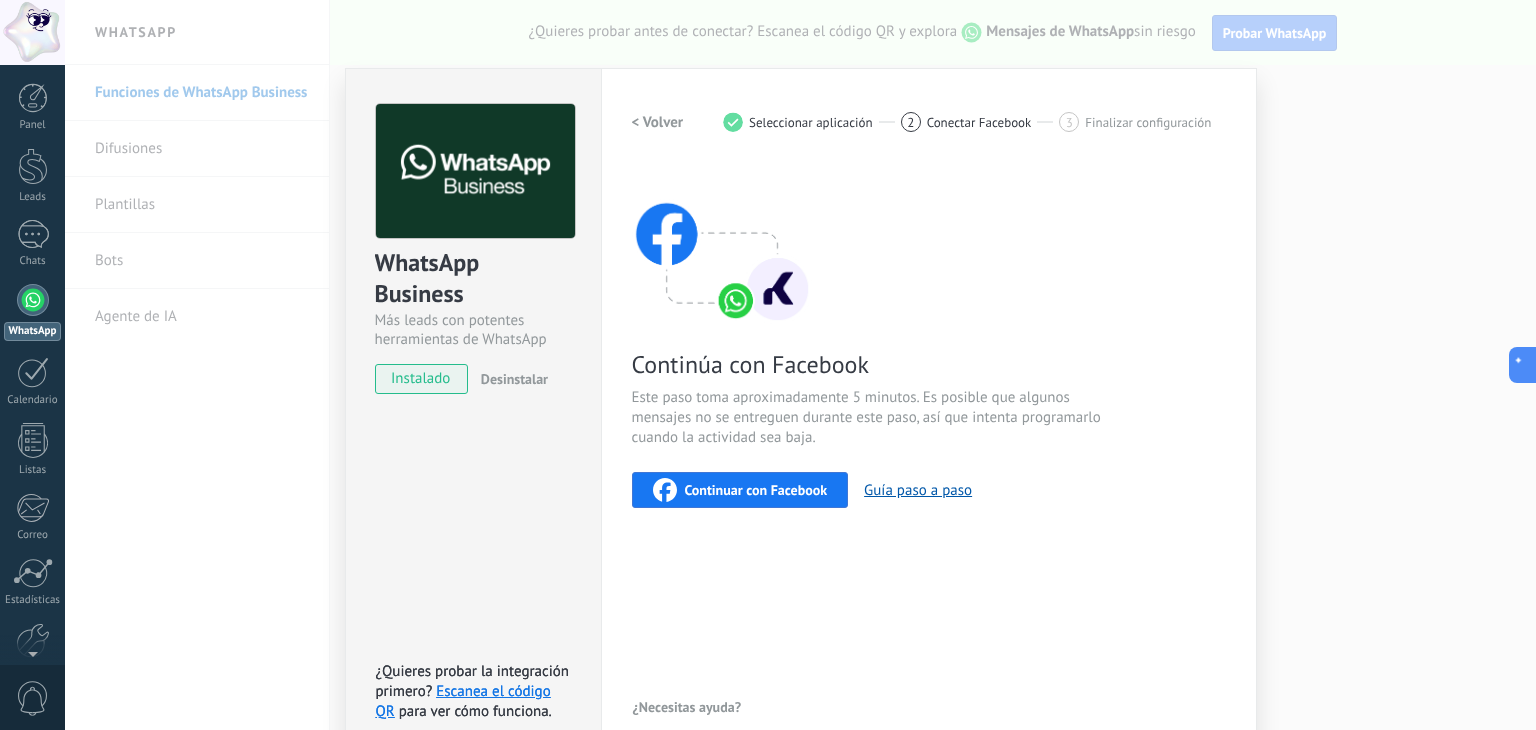 click on "Continuar con Facebook" at bounding box center [740, 490] 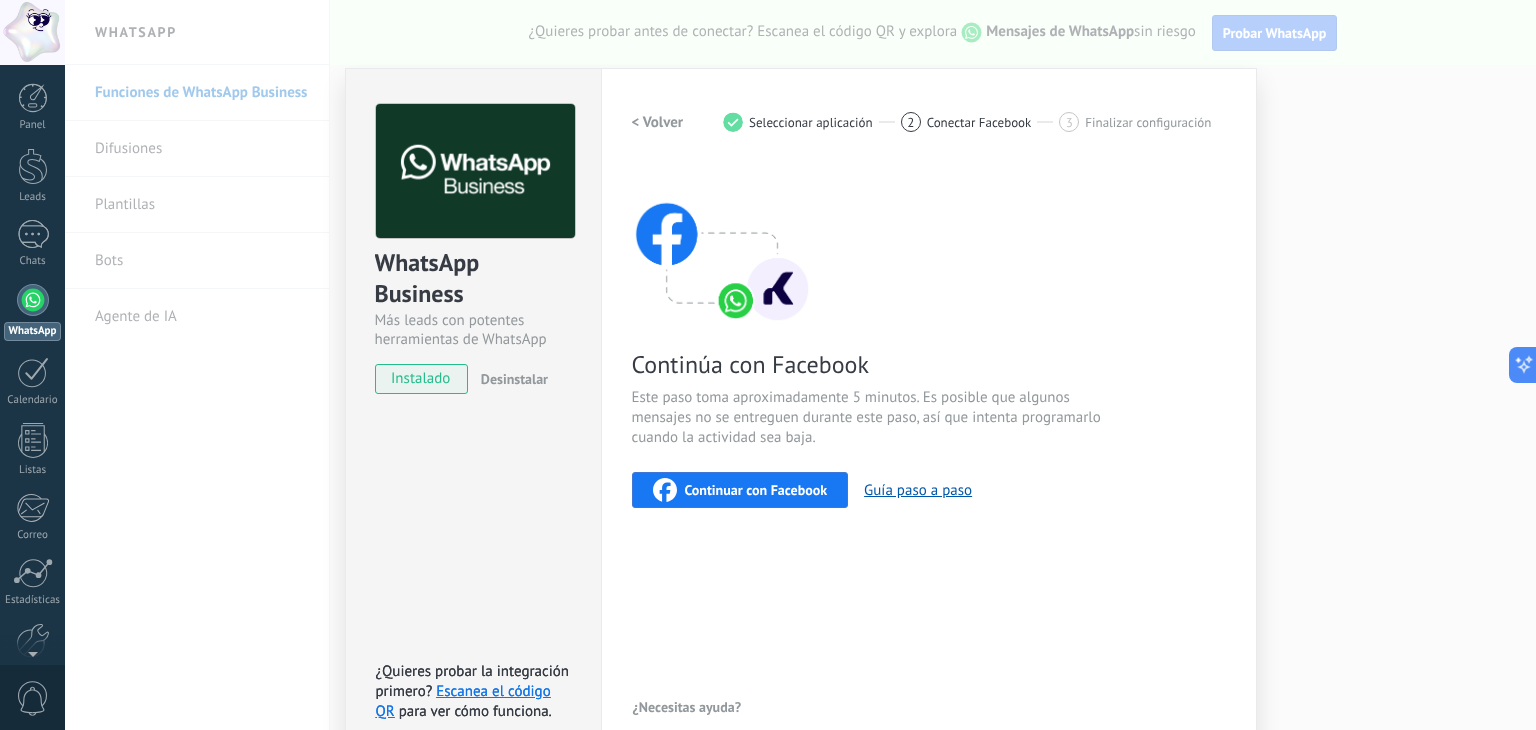 click on "WhatsApp Business Más leads con potentes herramientas de WhatsApp instalado Desinstalar ¿Quieres probar la integración primero?   Escanea el código QR   para ver cómo funciona. ¿Quieres probar la integración primero?   Escanea el código QR   para ver cómo funciona. Configuraciones Autorizaciones Esta pestaña registra a los usuarios que han concedido acceso a las integración a esta cuenta. Si deseas remover la posibilidad que un usuario pueda enviar solicitudes a la cuenta en nombre de esta integración, puedes revocar el acceso. Si el acceso a todos los usuarios es revocado, la integración dejará de funcionar. Esta aplicacion está instalada, pero nadie le ha dado acceso aun. WhatsApp Cloud API más _:  Guardar < Volver 1 Seleccionar aplicación 2 Conectar Facebook  3 Finalizar configuración Continúa con Facebook Este paso toma aproximadamente 5 minutos. Es posible que algunos mensajes no se entreguen durante este paso, así que intenta programarlo cuando la actividad sea baja." at bounding box center (800, 365) 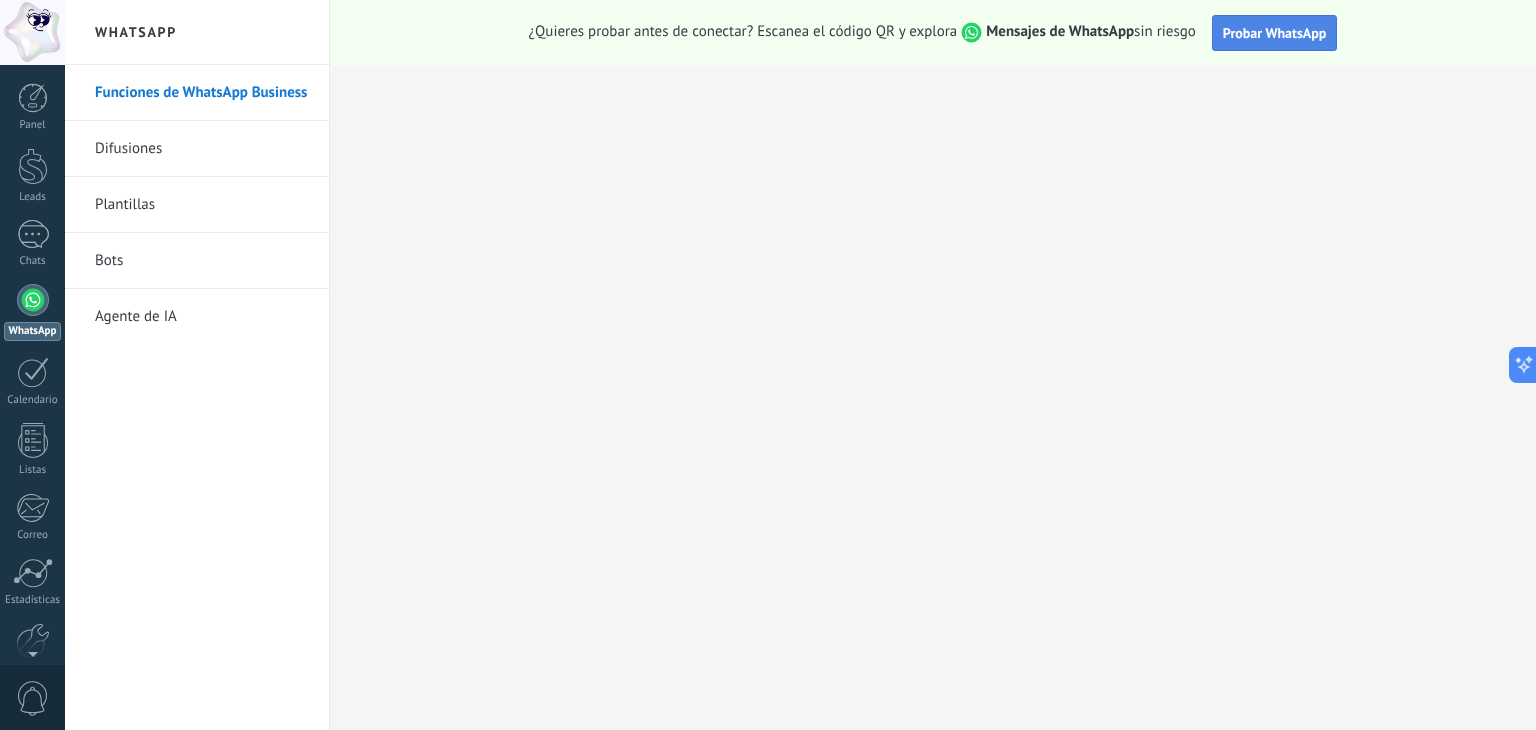 click on "Probar WhatsApp" at bounding box center [1275, 33] 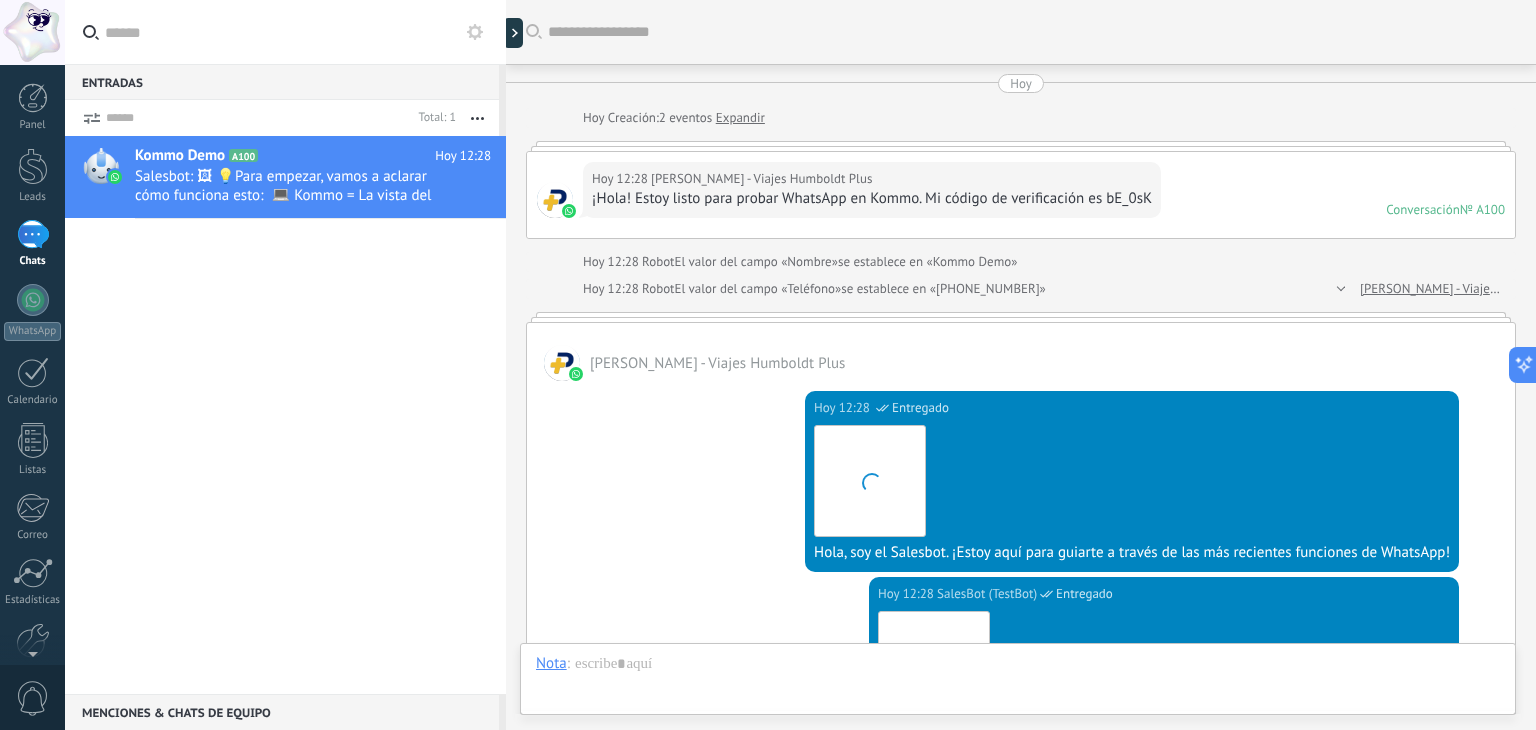 scroll, scrollTop: 592, scrollLeft: 0, axis: vertical 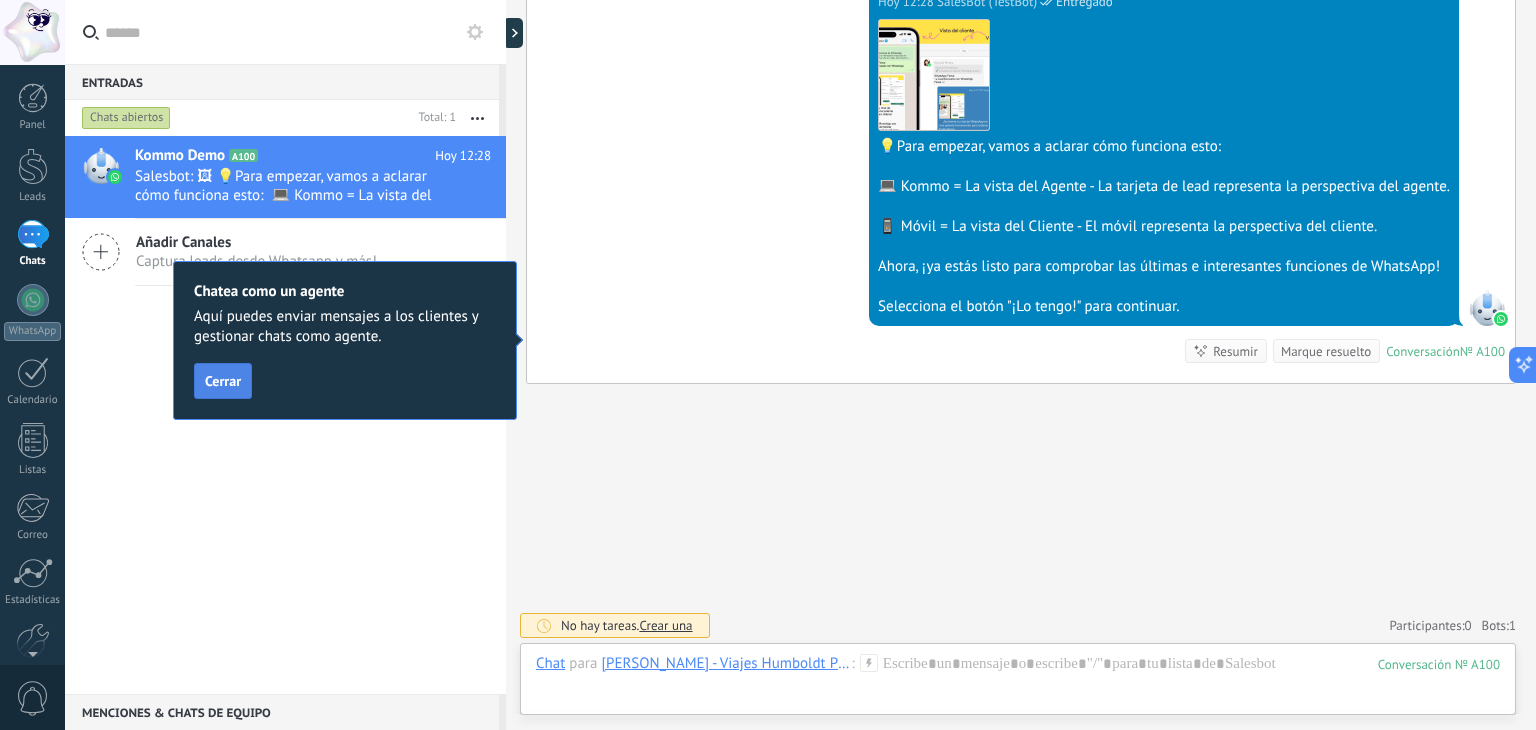 click on "Cerrar" at bounding box center [223, 381] 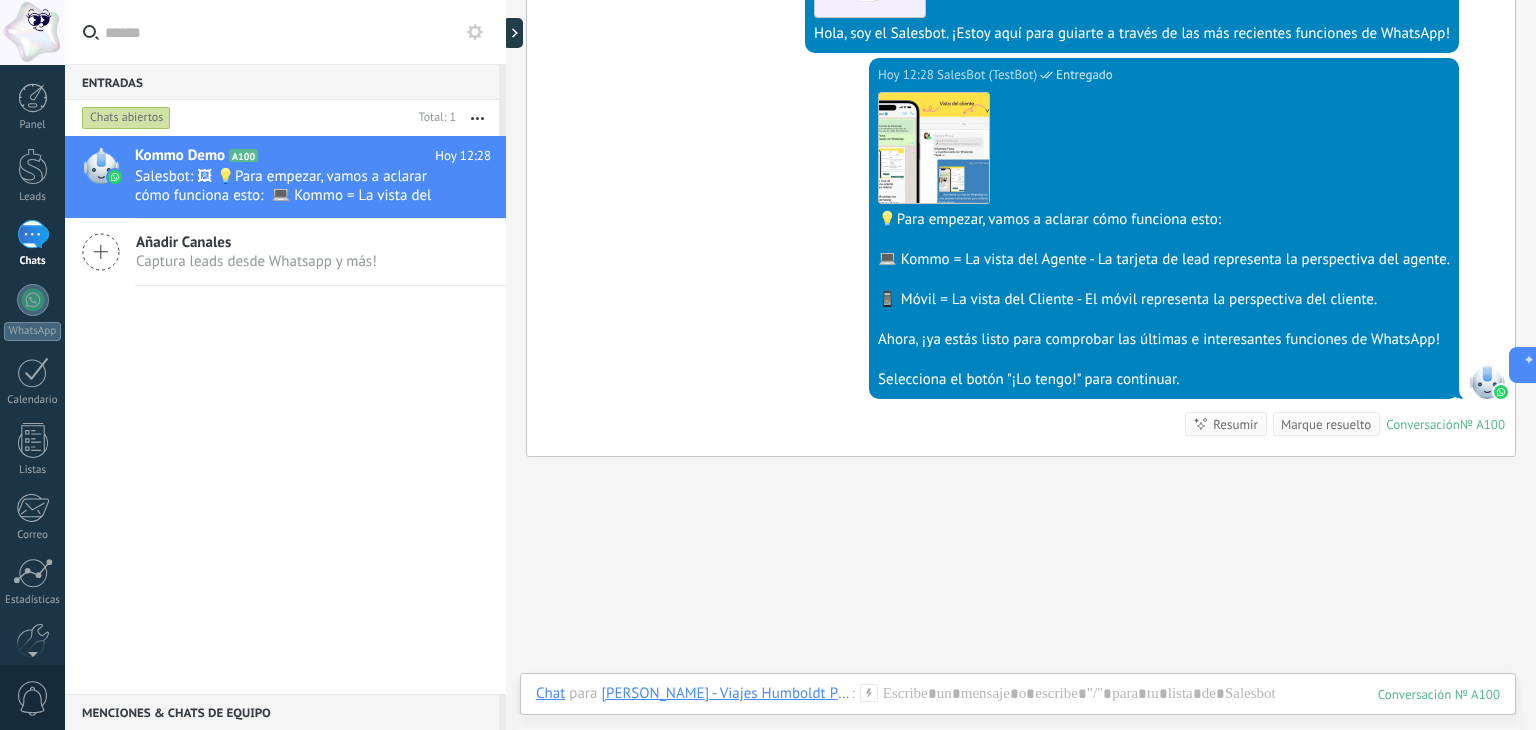 scroll, scrollTop: 520, scrollLeft: 0, axis: vertical 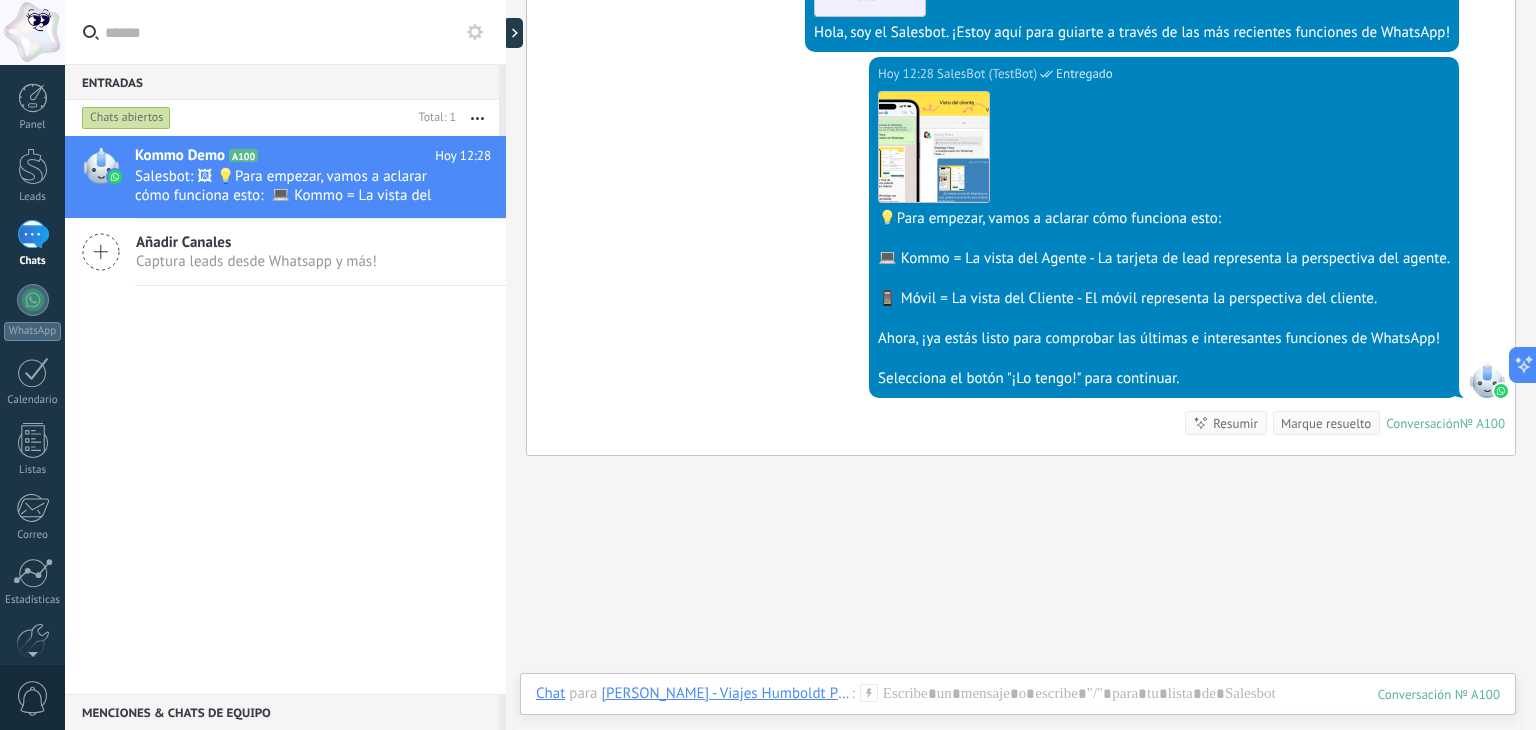 click on "Marque resuelto" at bounding box center (1326, 423) 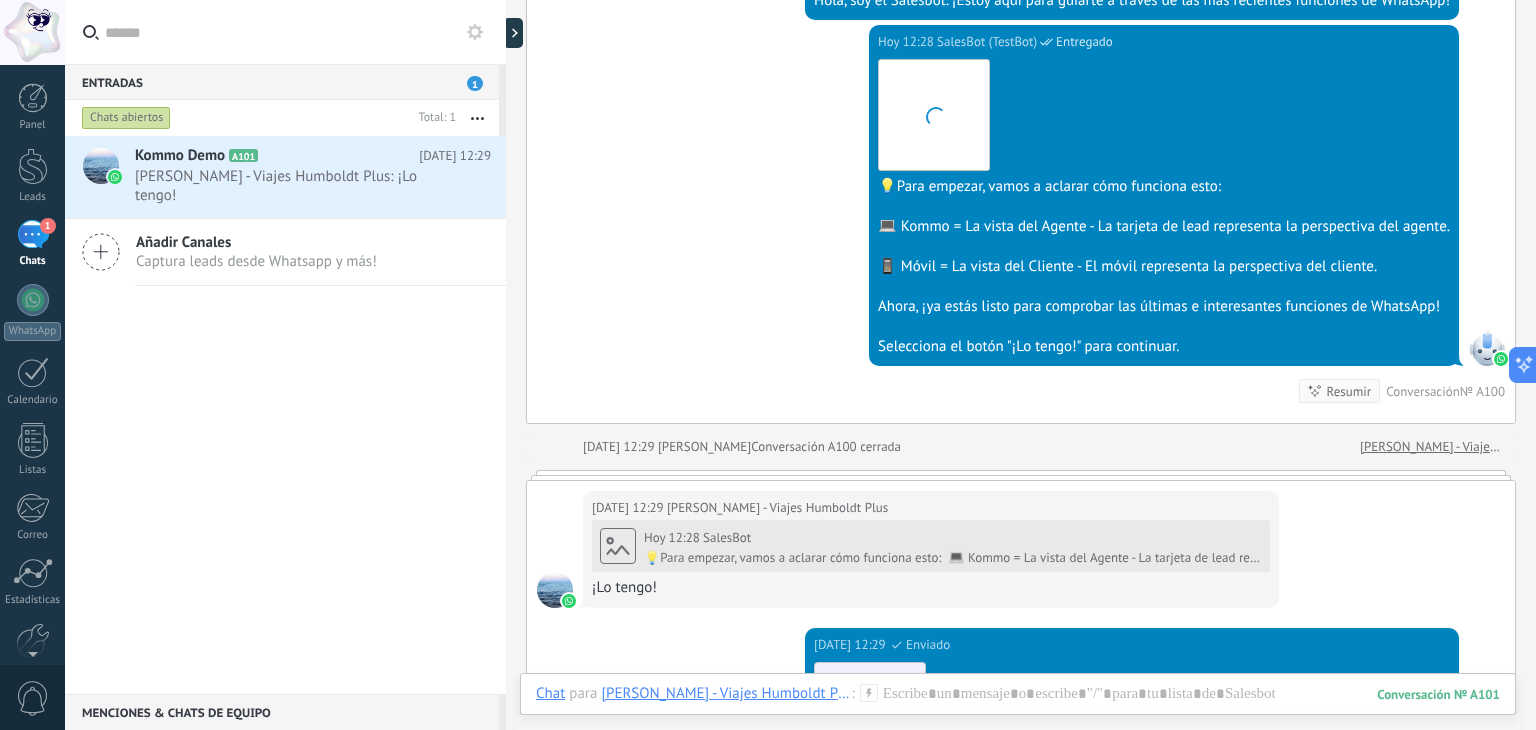scroll, scrollTop: 1146, scrollLeft: 0, axis: vertical 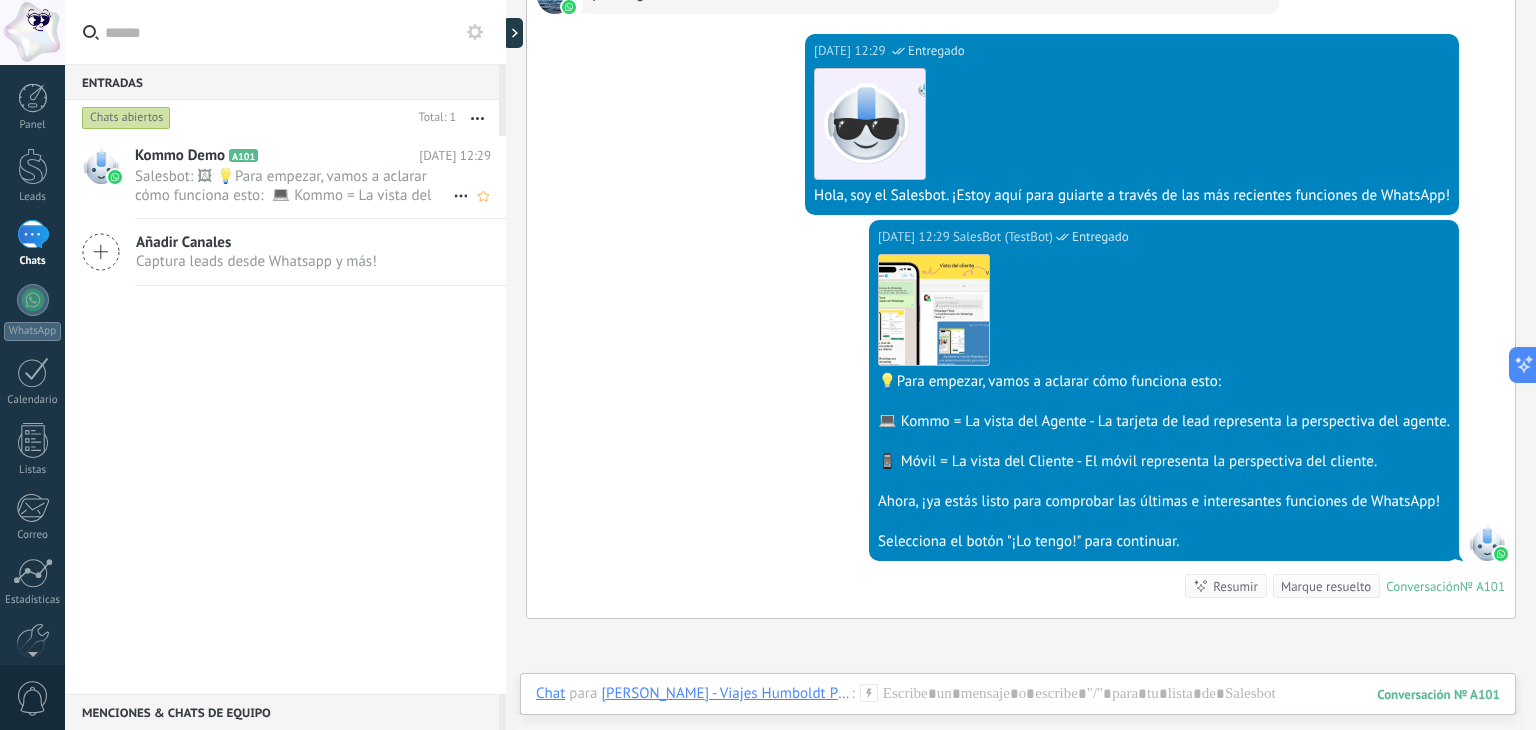 click on "Salesbot: 🖼 💡Para empezar, vamos a aclarar cómo funciona esto:
💻 Kommo = La vista del Agente - La tarjeta de lead representa la perspectiva del agente.
📱 Móvil = La vista del Cliente - El móvil representa la perspectiva del cliente.
Ahora, ¡ya estás listo para comprobar las últimas e interesantes funciones de WhatsApp!
Selecciona el botón "¡Lo tengo!" para continuar." at bounding box center (294, 186) 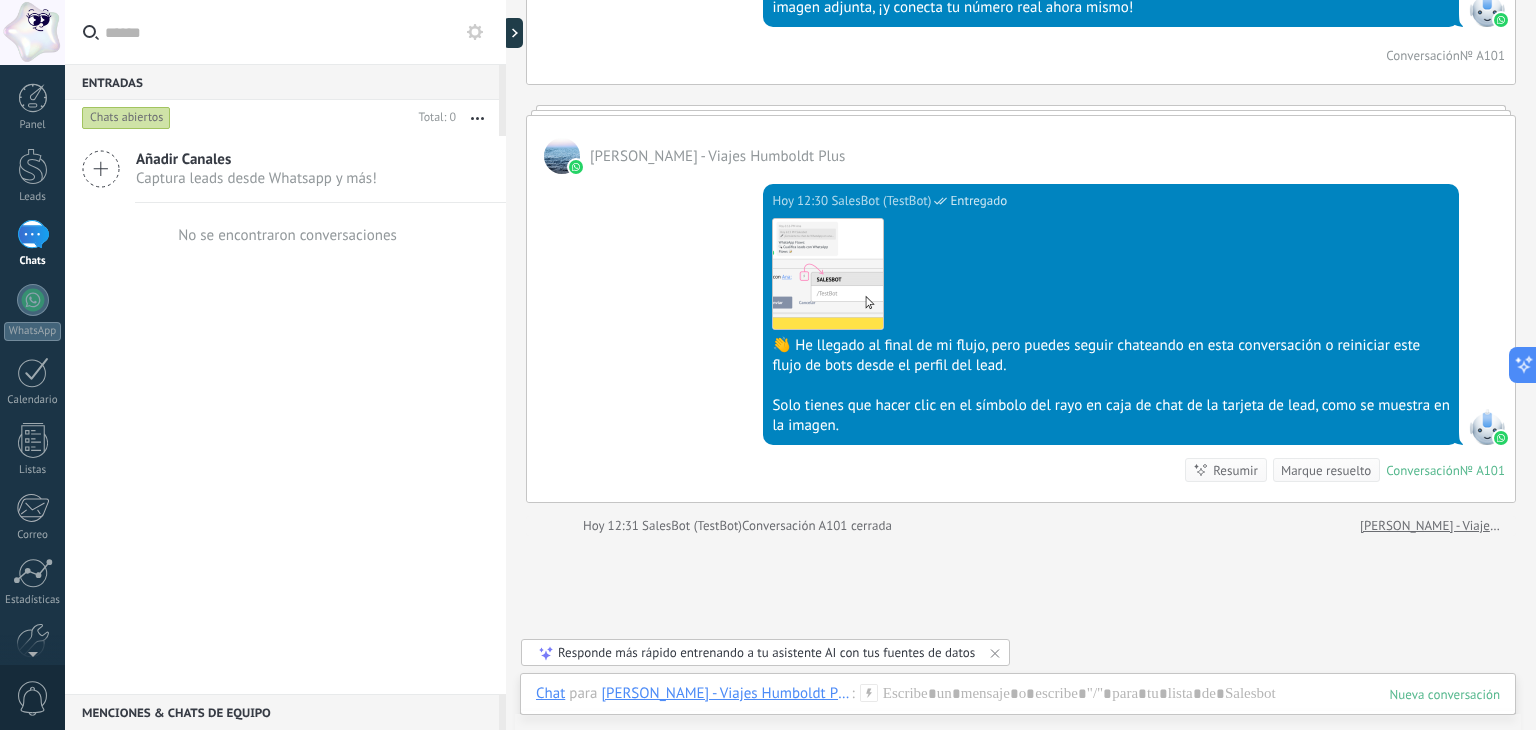 scroll, scrollTop: 2690, scrollLeft: 0, axis: vertical 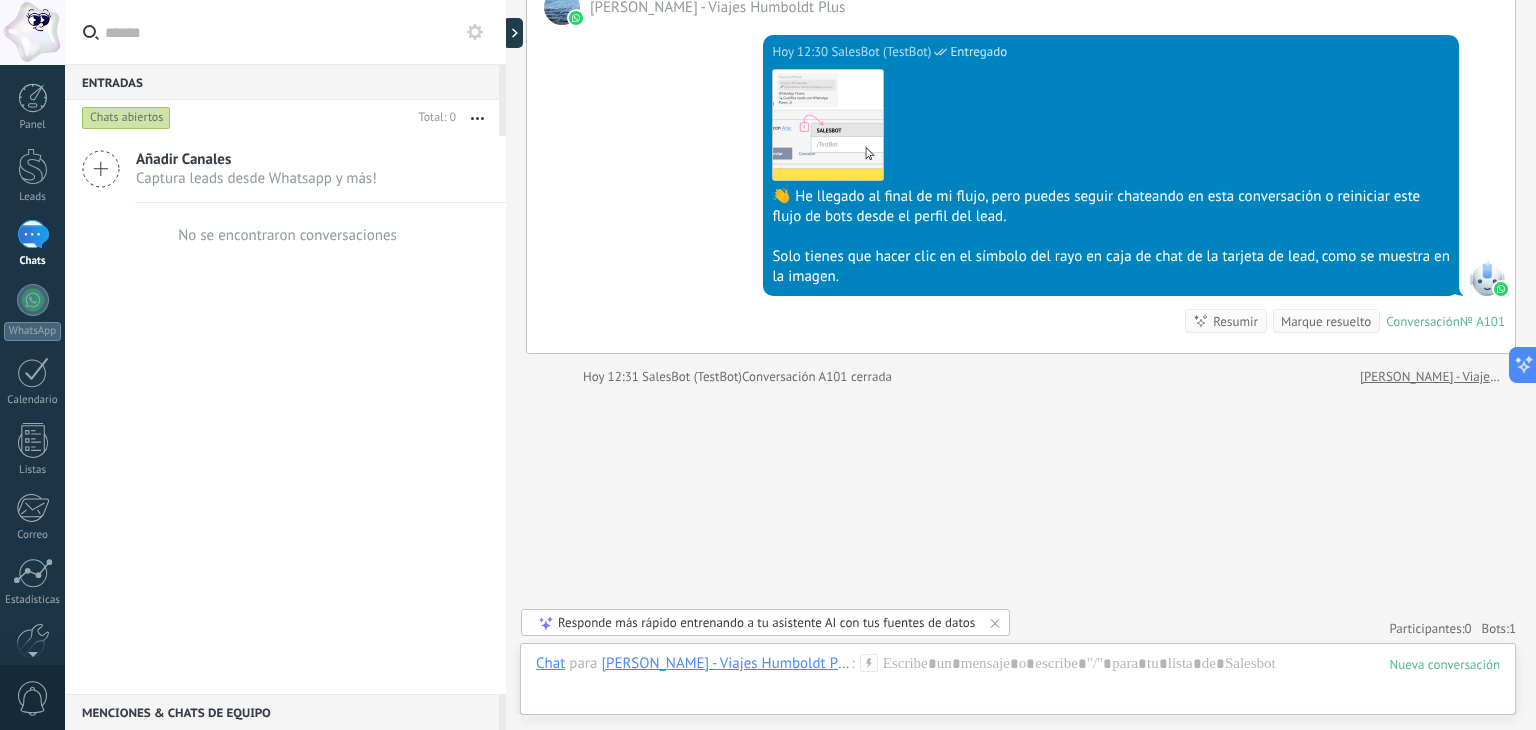 click on "[DATE] 12:30 SalesBot (TestBot)  Entregado Descargar 👋 He llegado al final de mi flujo, pero puedes seguir chateando en esta conversación o reiniciar este flujo de bots desde el perfil del lead.    Solo tienes que hacer clic en el símbolo [PERSON_NAME] en caja de chat de la tarjeta de lead, como se muestra en la imagen. Conversación  № A101 Conversación № A101 Resumir Resumir Marque resuelto" at bounding box center (1021, 189) 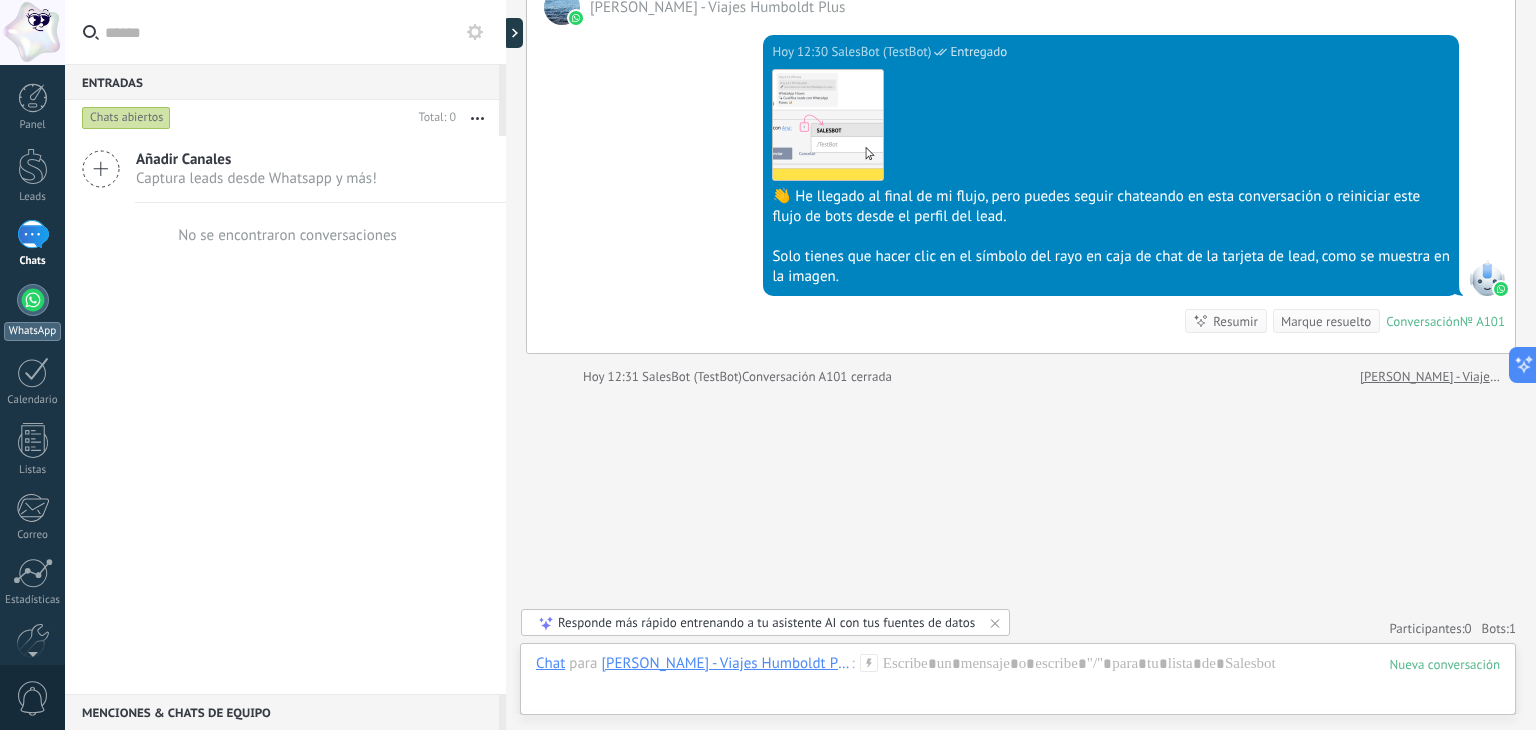 click at bounding box center (33, 300) 